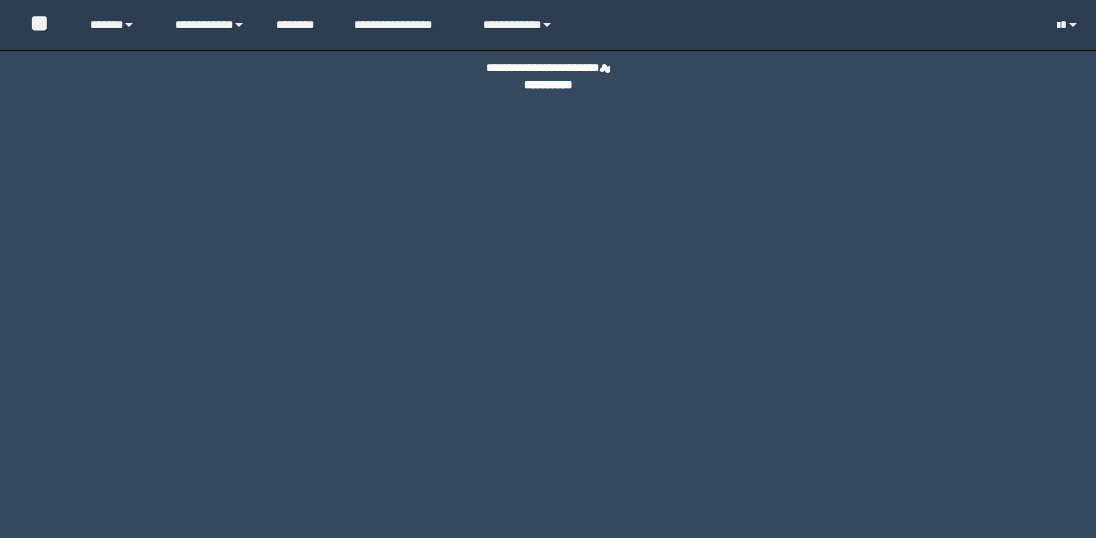 scroll, scrollTop: 0, scrollLeft: 0, axis: both 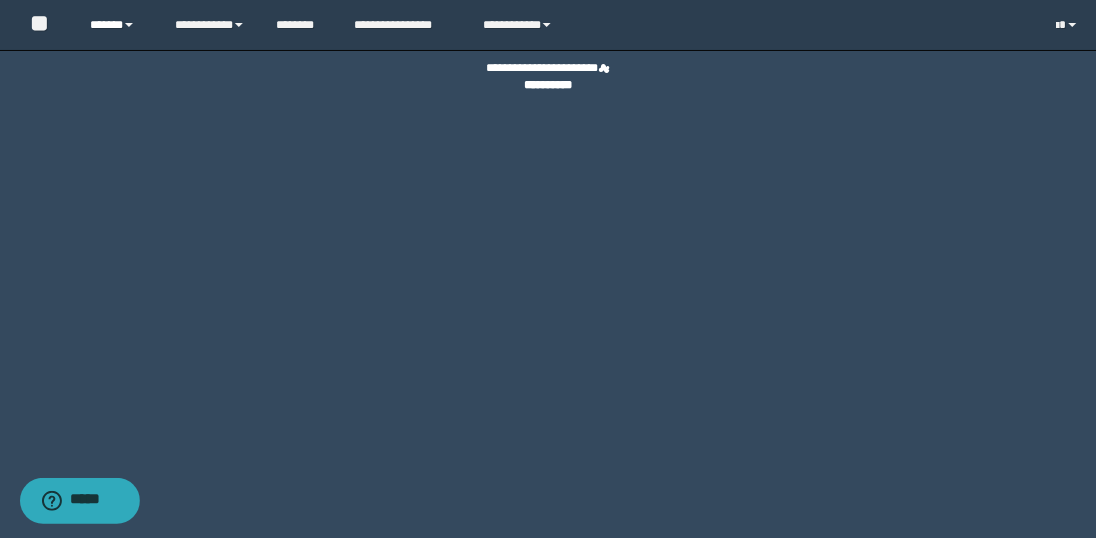 click on "******" at bounding box center [117, 25] 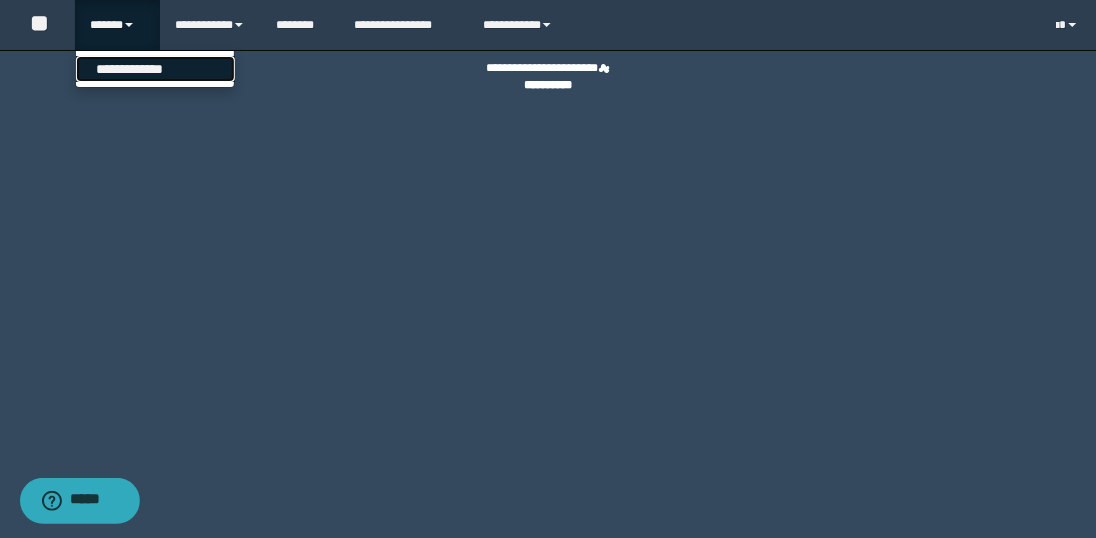 click on "**********" at bounding box center [155, 69] 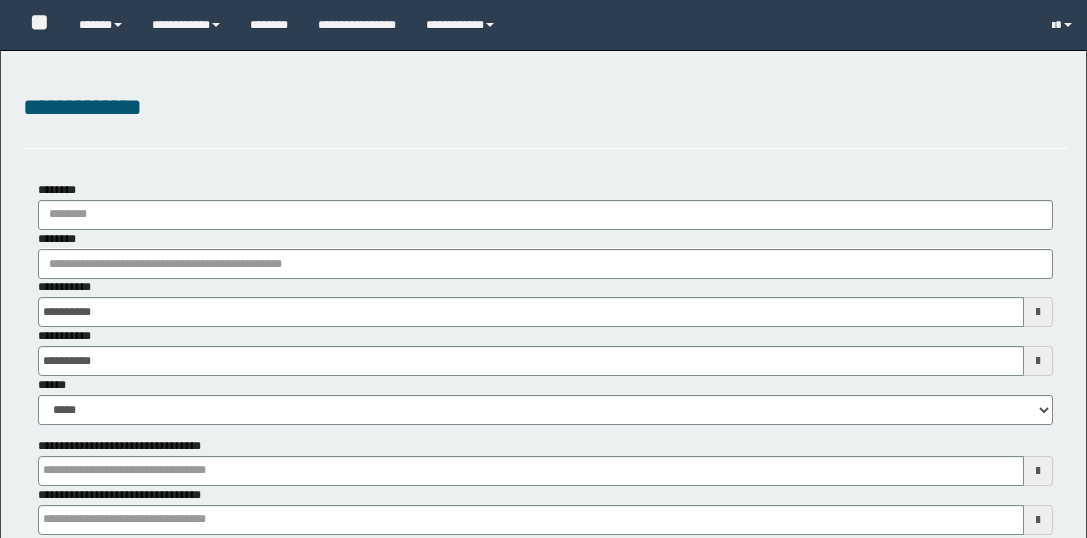 scroll, scrollTop: 0, scrollLeft: 0, axis: both 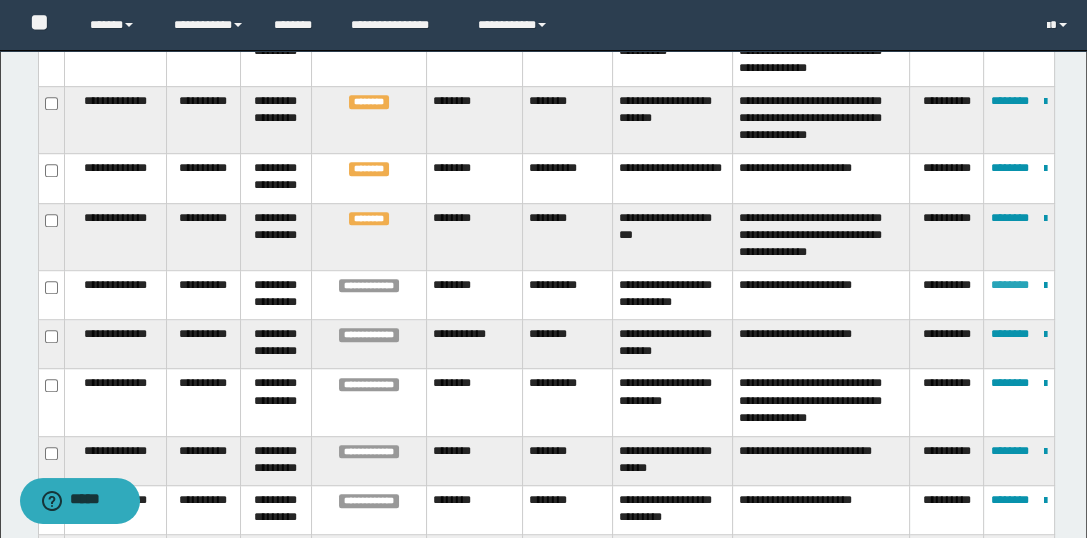 click on "********" at bounding box center (1010, 285) 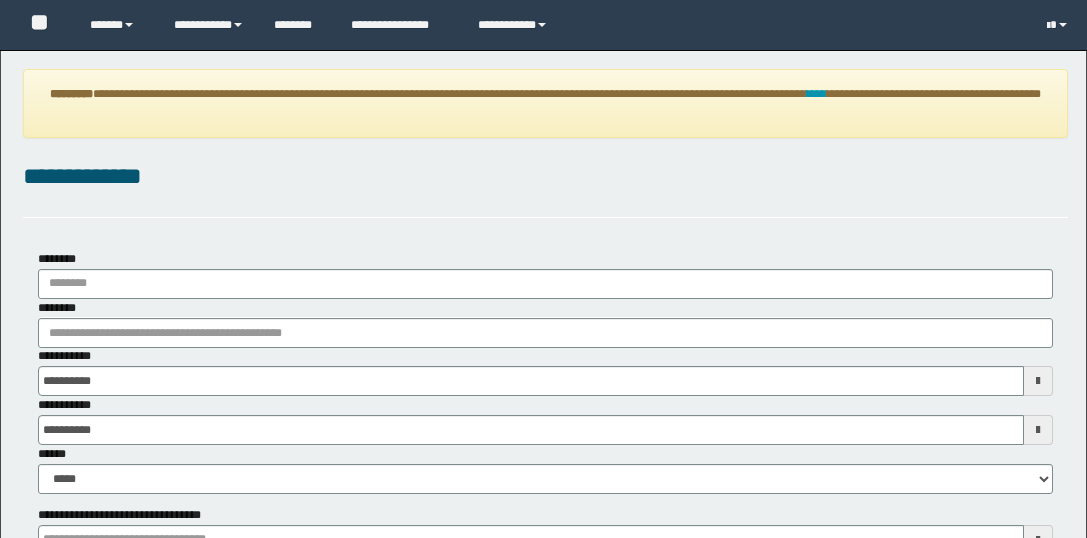 scroll, scrollTop: 0, scrollLeft: 0, axis: both 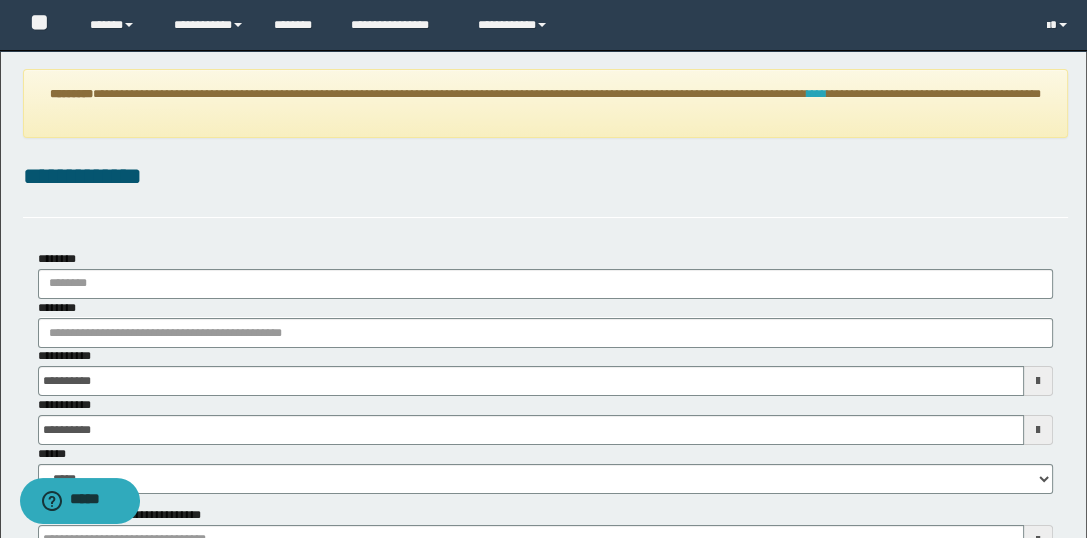 click on "****" at bounding box center [817, 94] 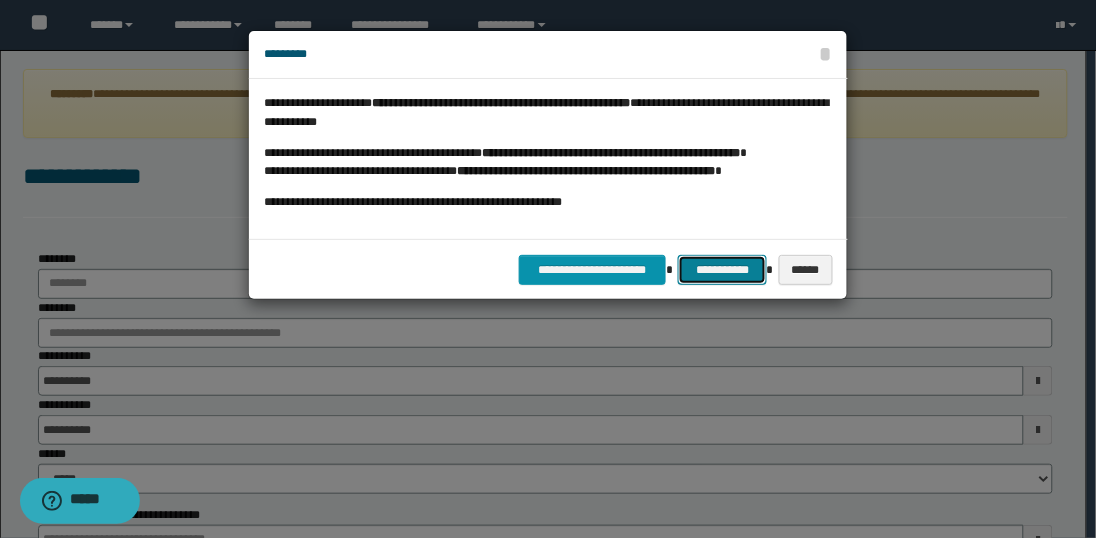 click on "**********" at bounding box center [722, 270] 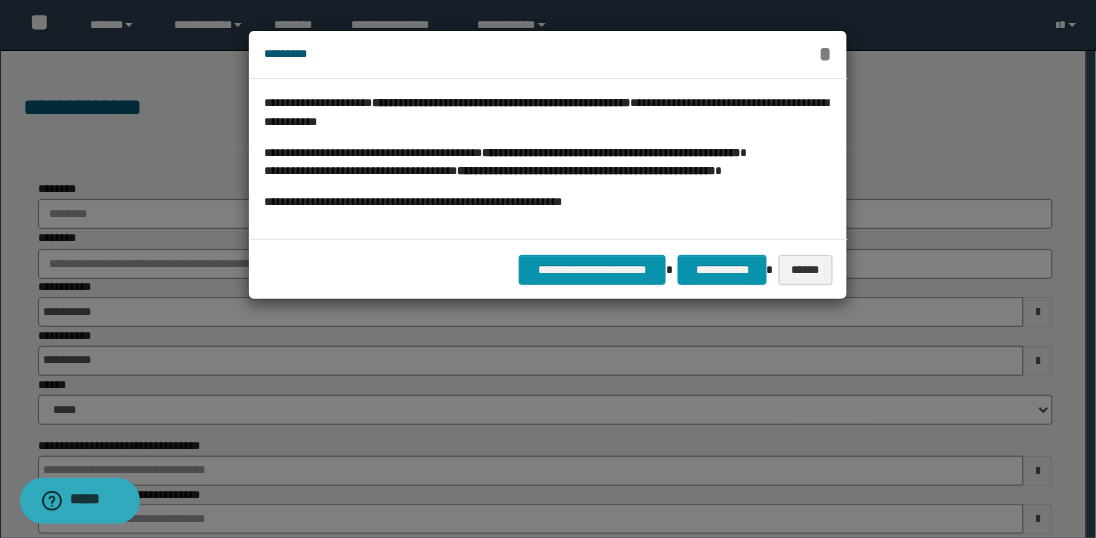 click on "*" at bounding box center (825, 54) 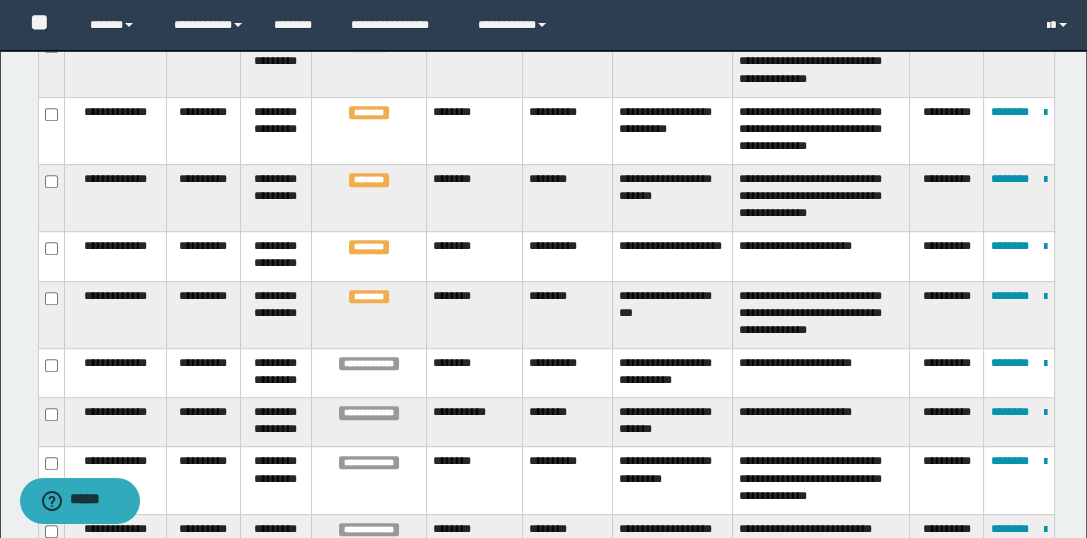 scroll, scrollTop: 1244, scrollLeft: 0, axis: vertical 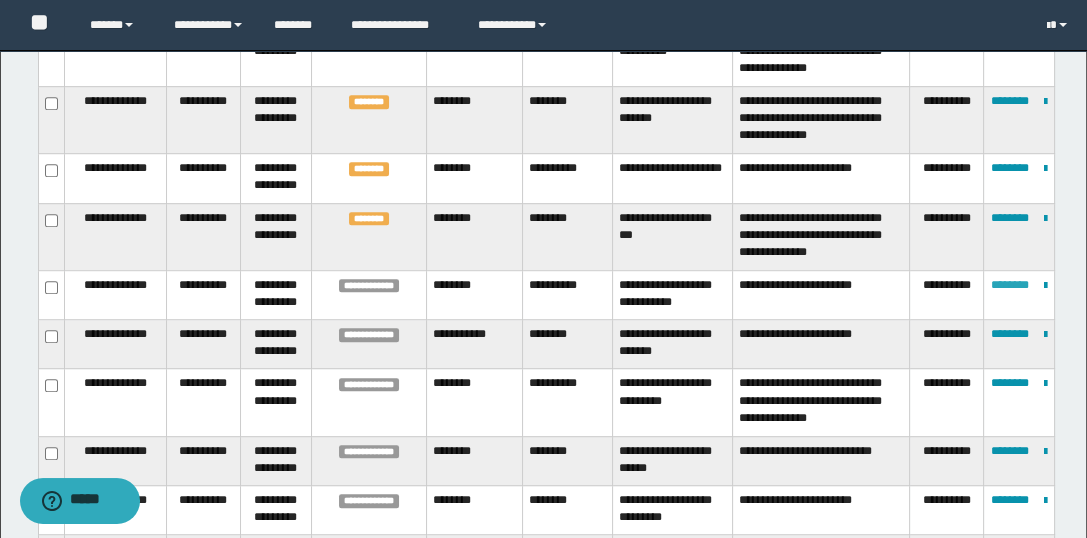 click on "********" at bounding box center (1010, 285) 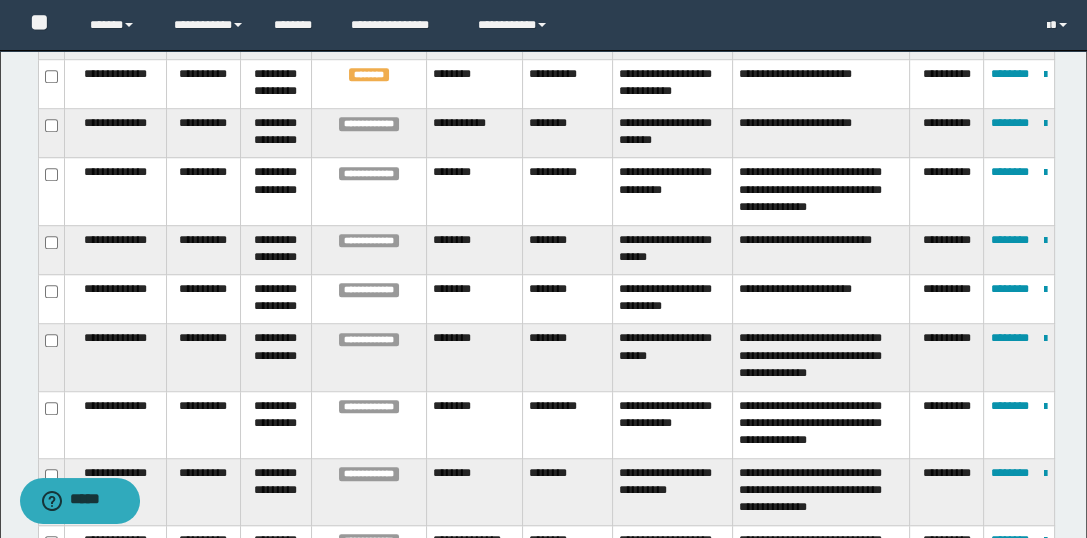 scroll, scrollTop: 1505, scrollLeft: 0, axis: vertical 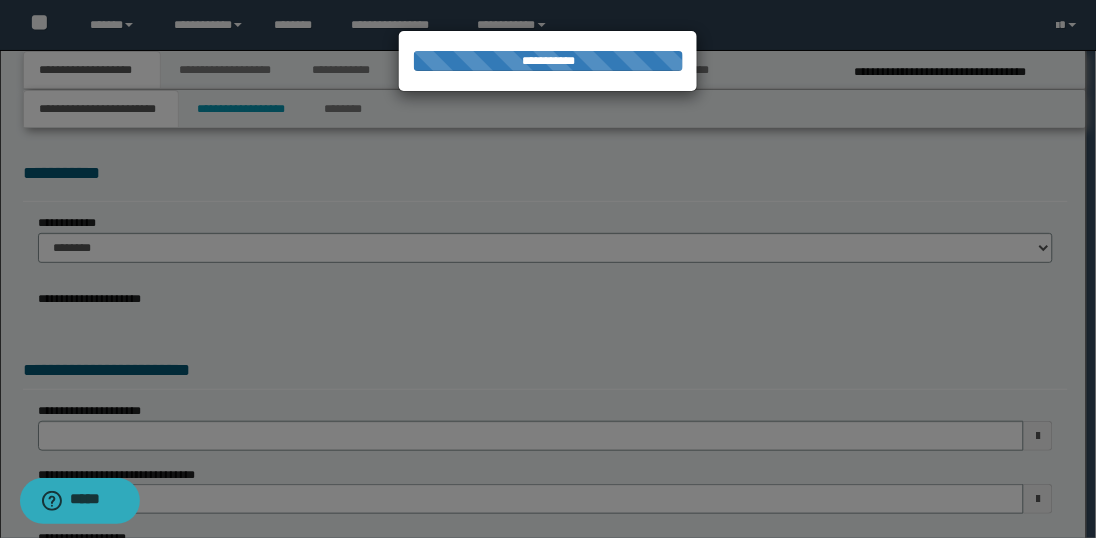 select on "*" 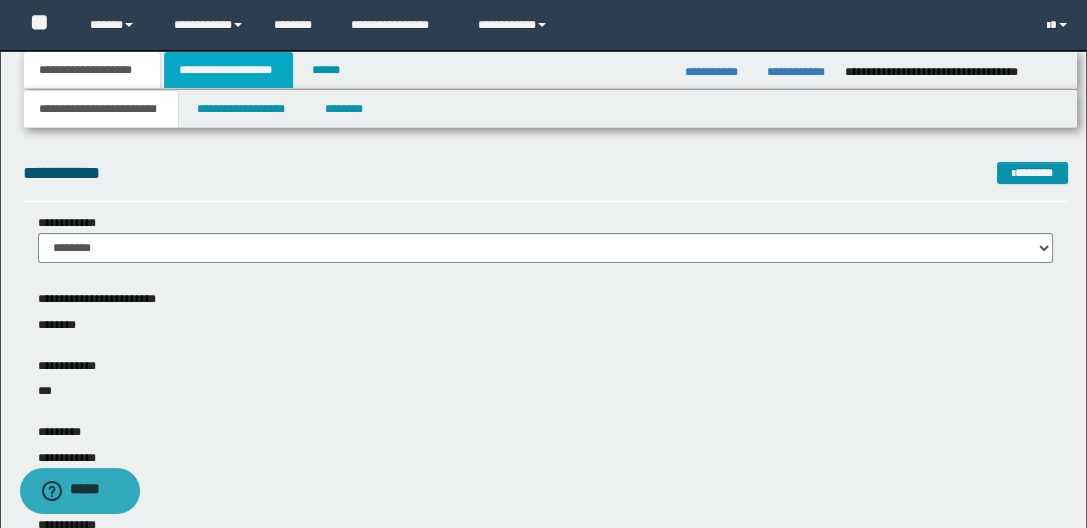 click on "**********" at bounding box center [228, 70] 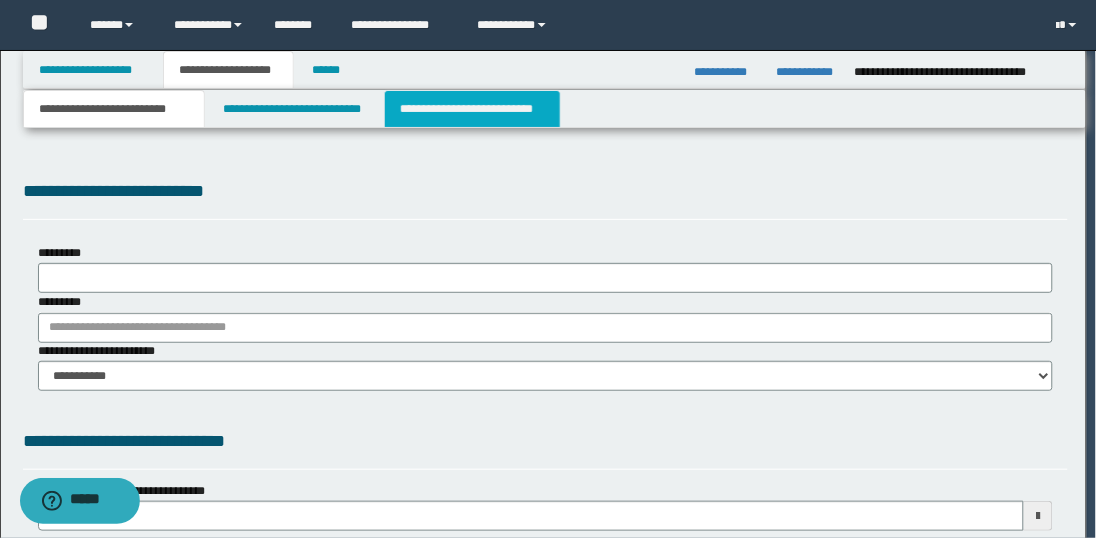 type 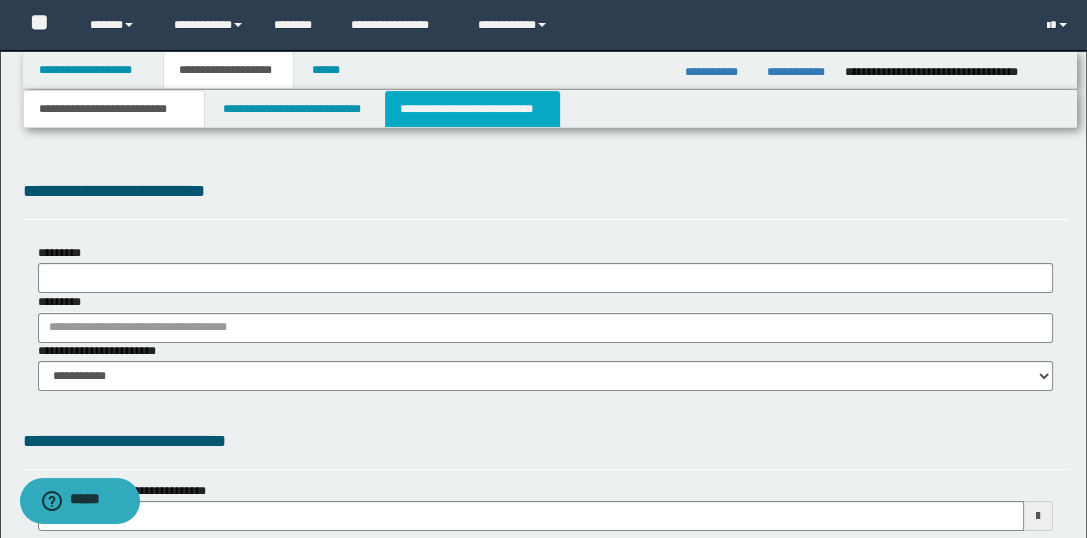 type on "**********" 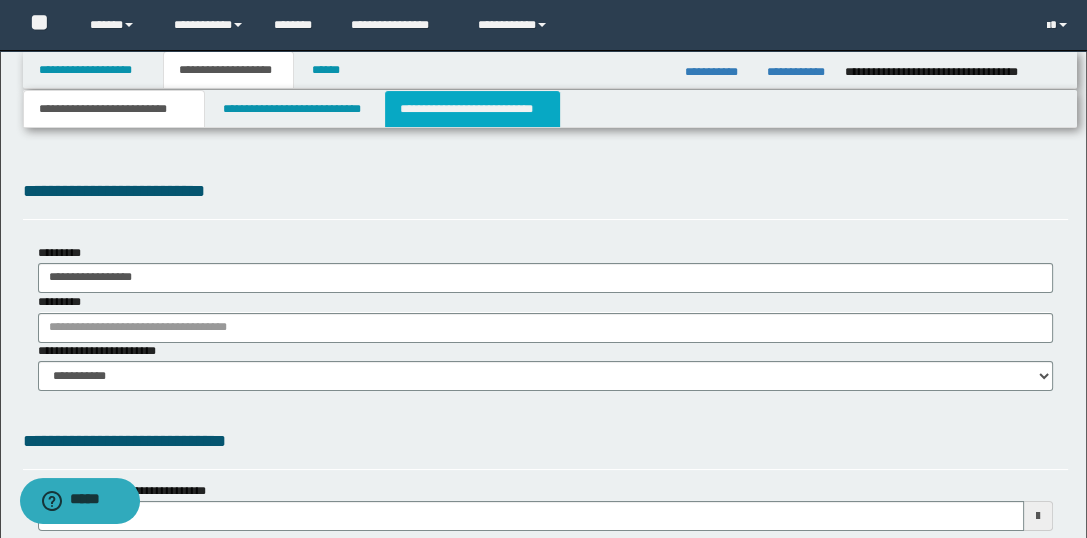 click on "**********" at bounding box center [472, 109] 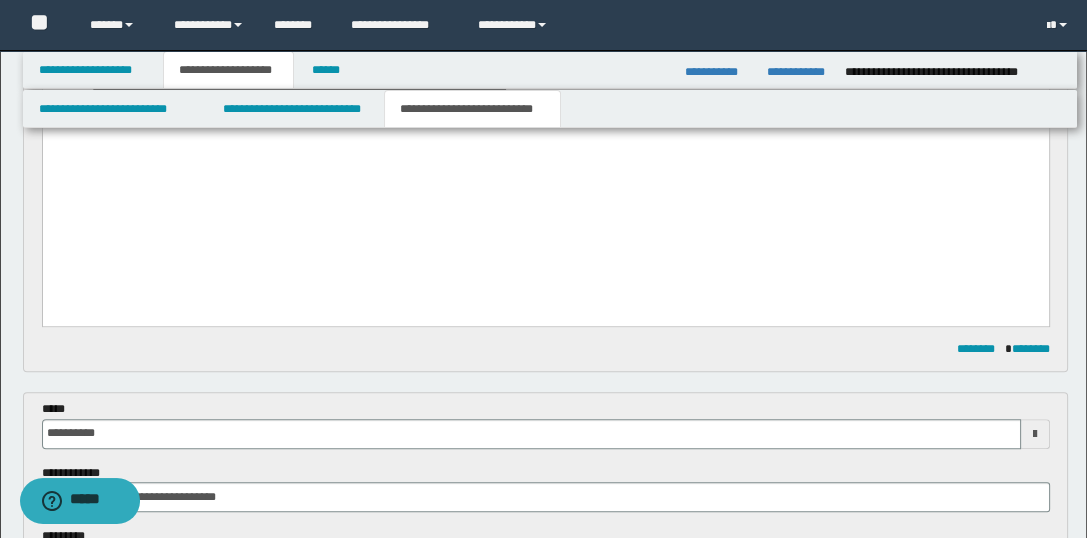 scroll, scrollTop: 711, scrollLeft: 0, axis: vertical 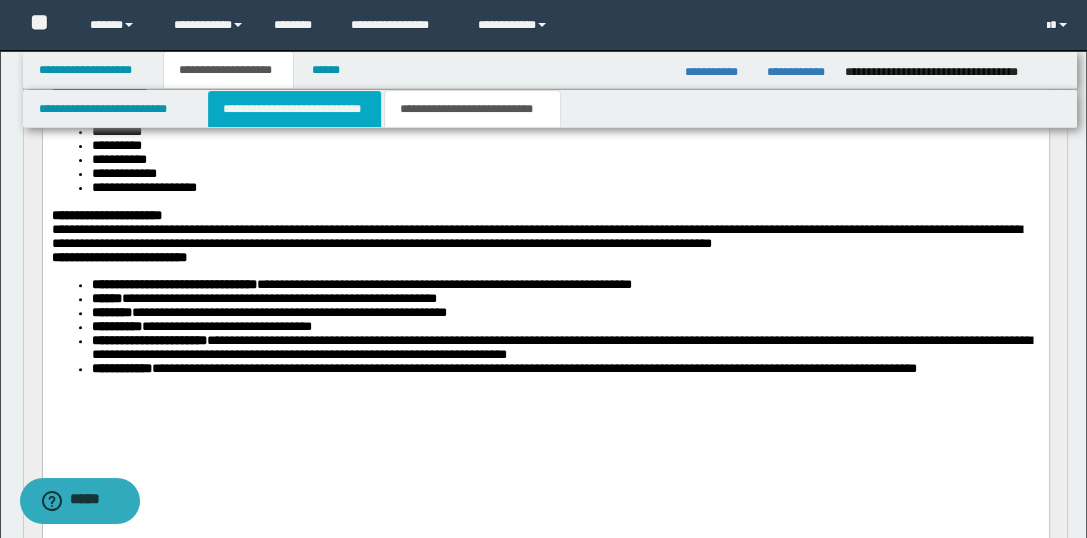 click on "**********" at bounding box center (294, 109) 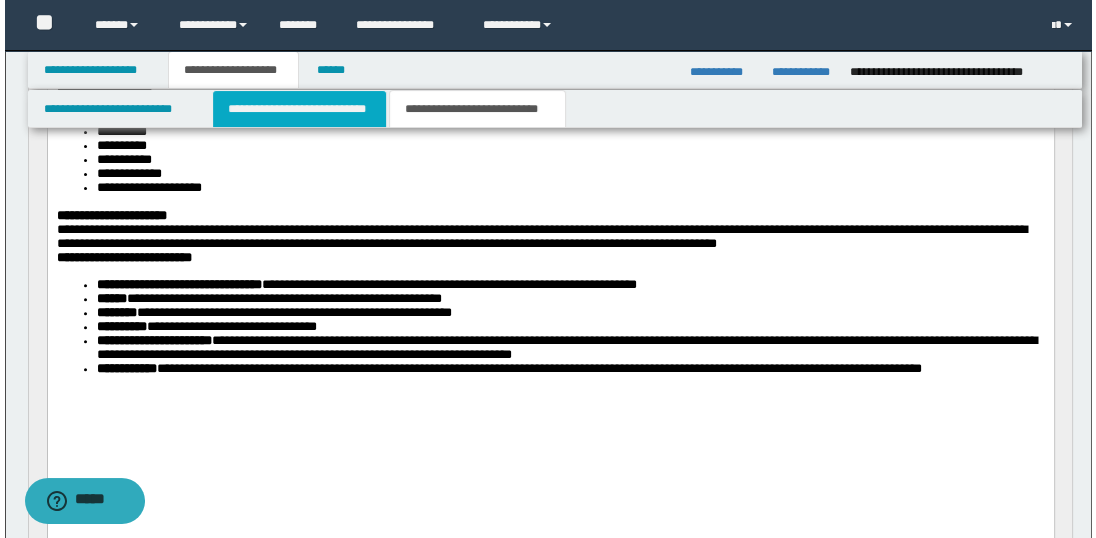 scroll, scrollTop: 0, scrollLeft: 0, axis: both 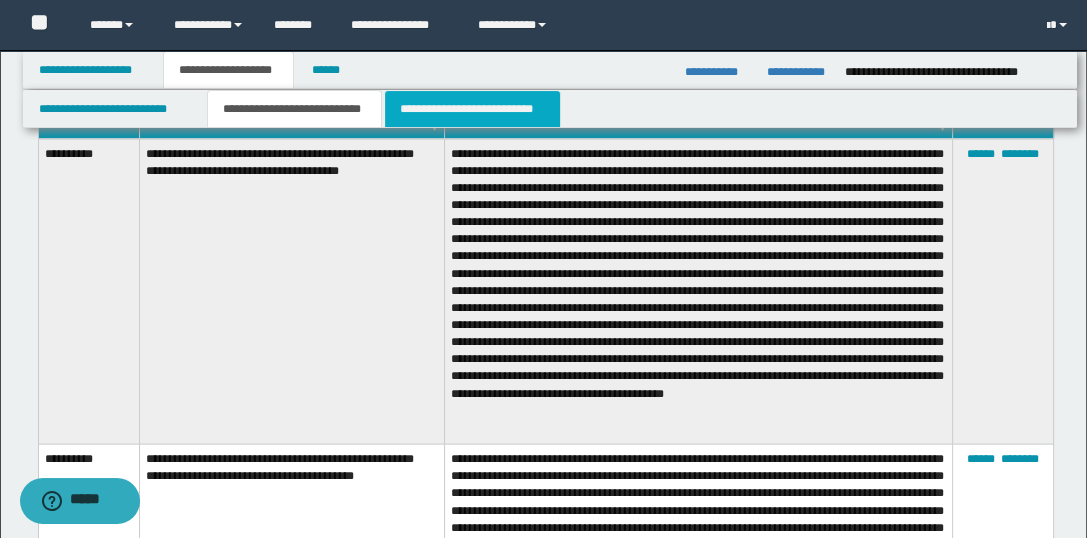 click on "**********" at bounding box center [472, 109] 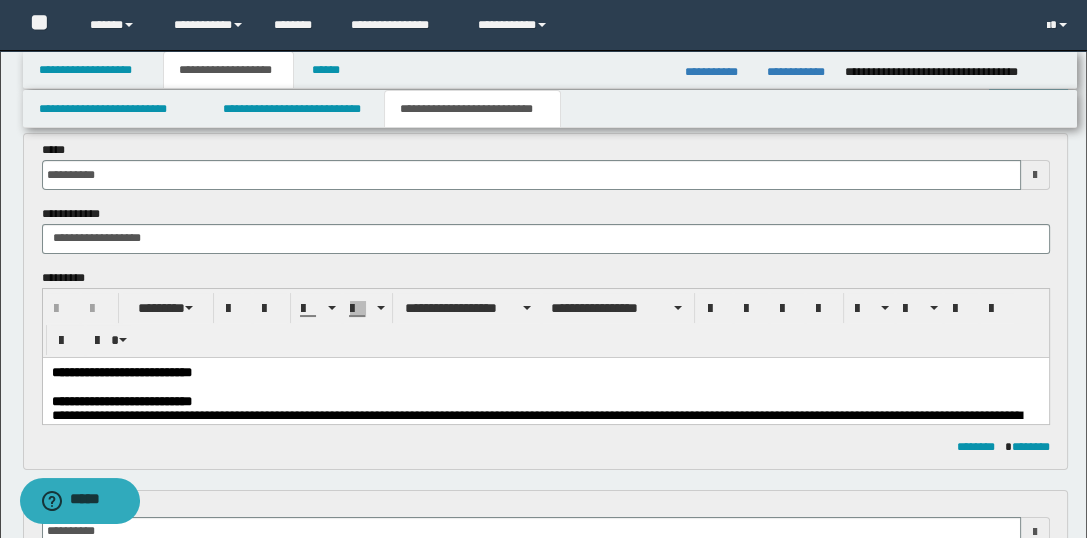 scroll, scrollTop: 266, scrollLeft: 0, axis: vertical 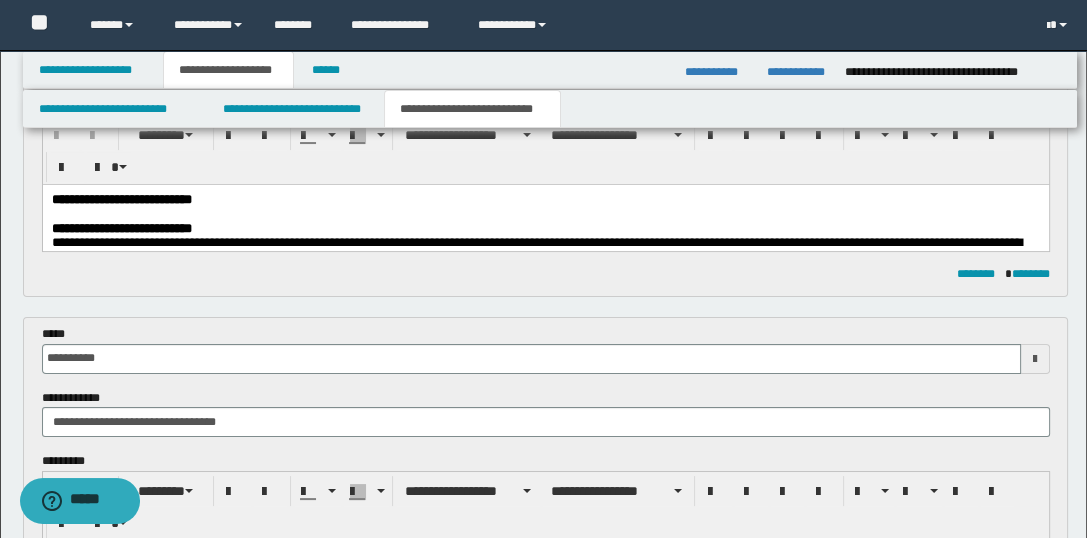 click on "**********" at bounding box center [545, 537] 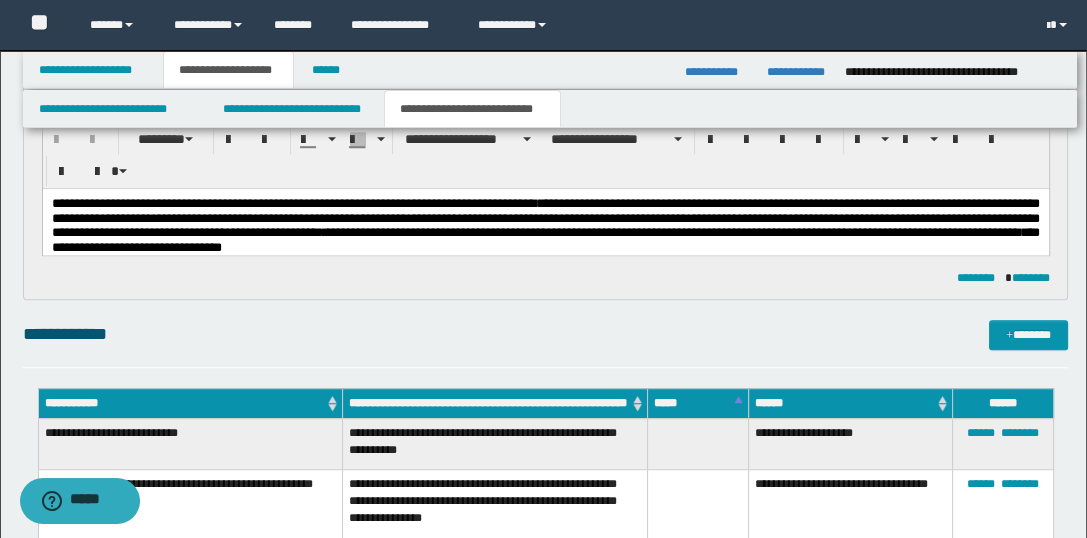 scroll, scrollTop: 1422, scrollLeft: 0, axis: vertical 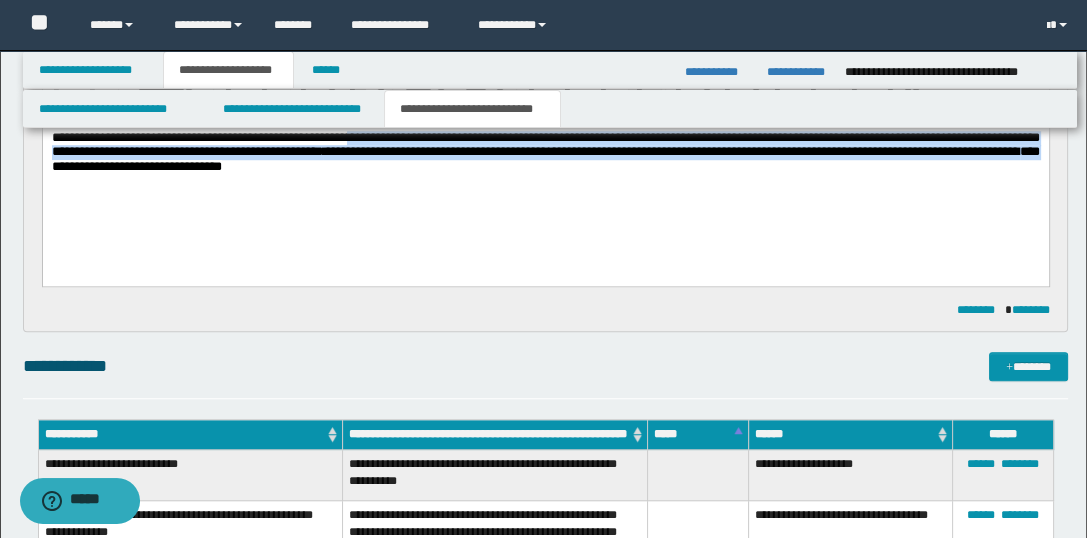 click on "**********" at bounding box center (545, 143) 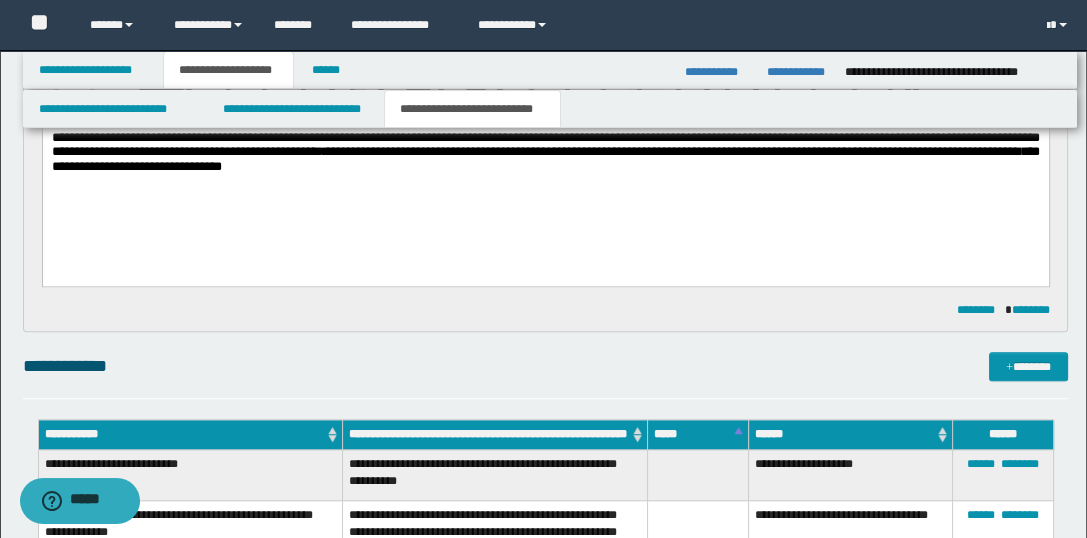 click on "**********" at bounding box center [545, 169] 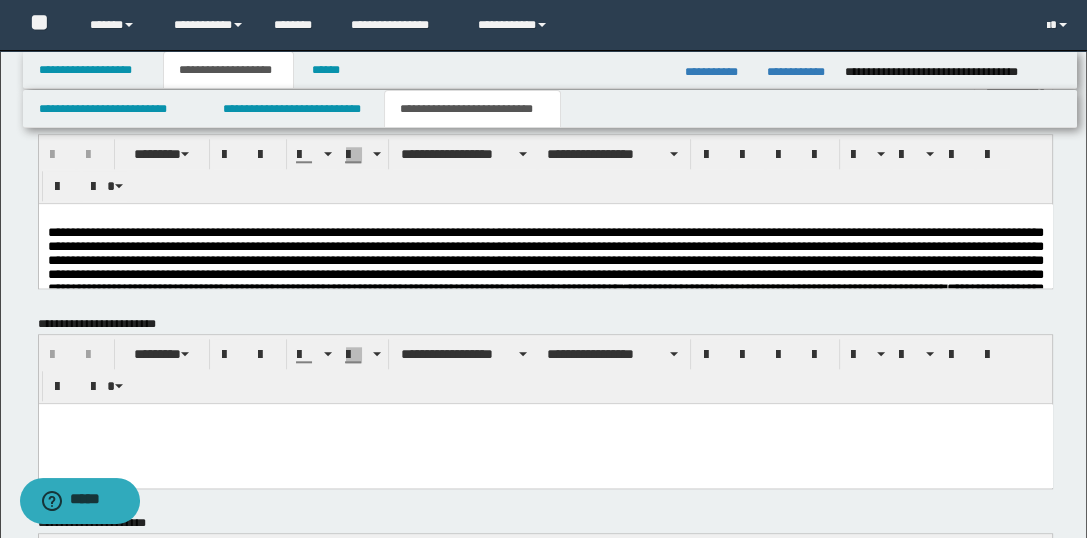 scroll, scrollTop: 2133, scrollLeft: 0, axis: vertical 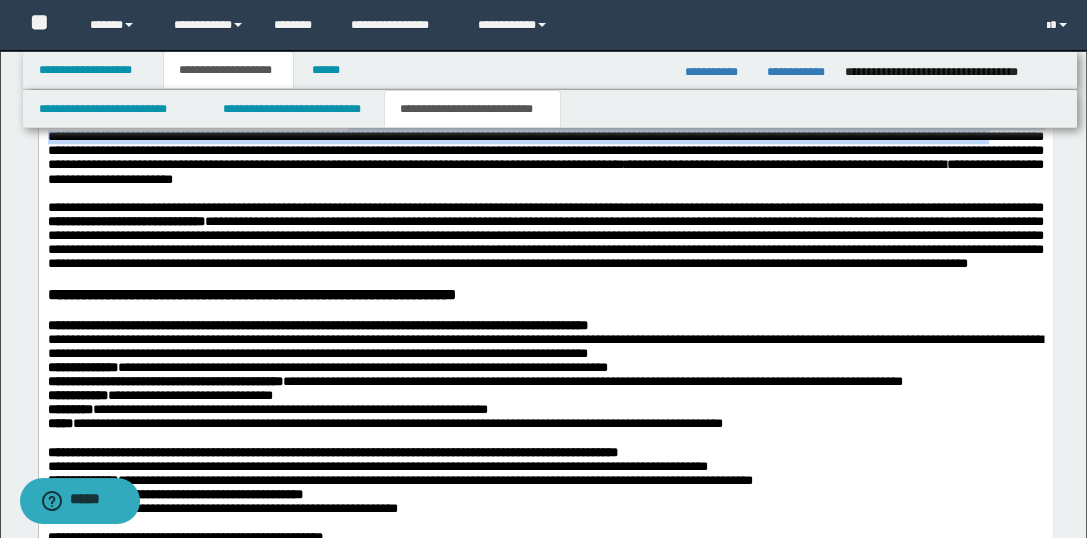 click on "**********" at bounding box center (545, 144) 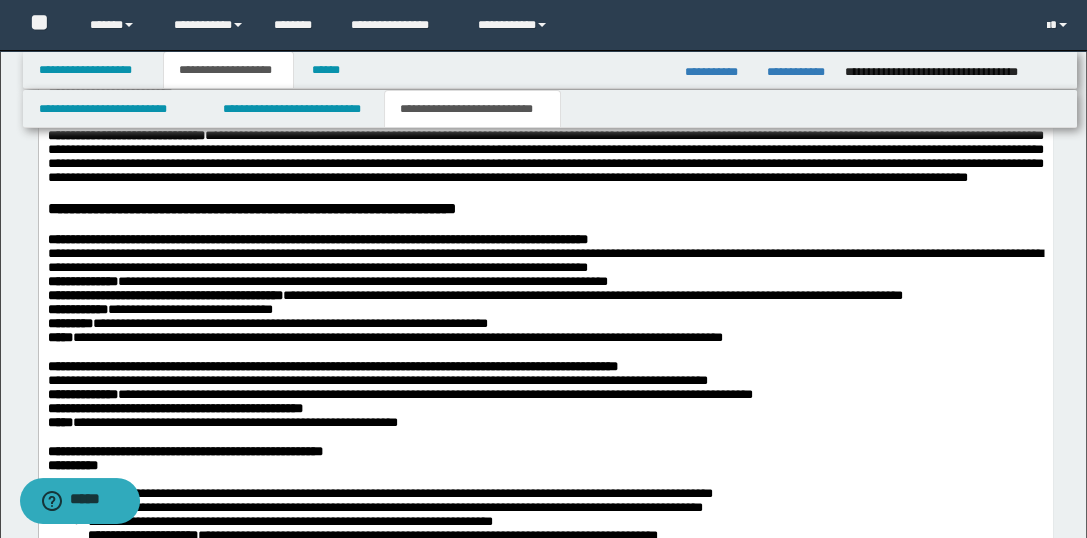 scroll, scrollTop: 2222, scrollLeft: 0, axis: vertical 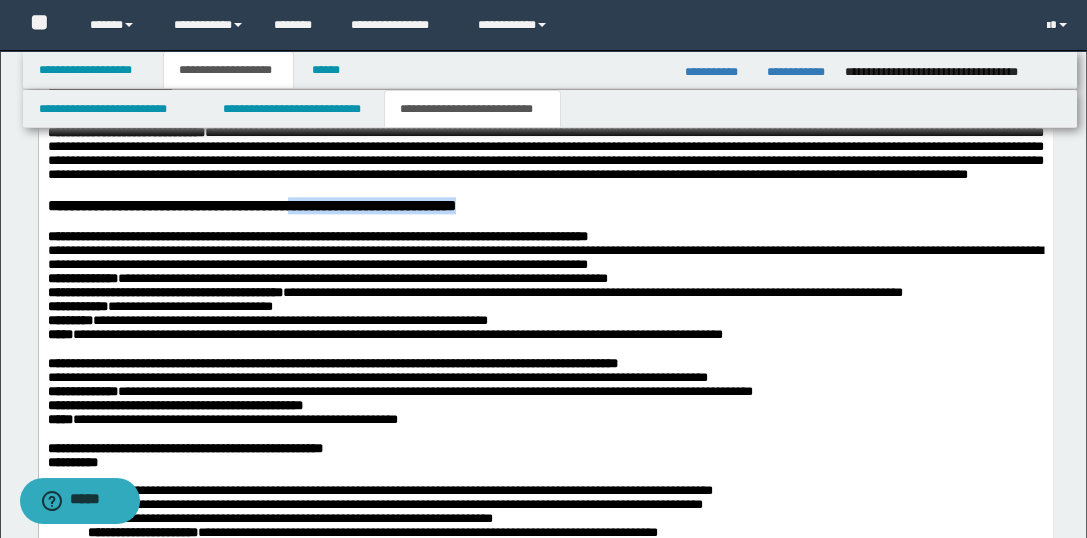 drag, startPoint x: 729, startPoint y: 261, endPoint x: 422, endPoint y: 254, distance: 307.0798 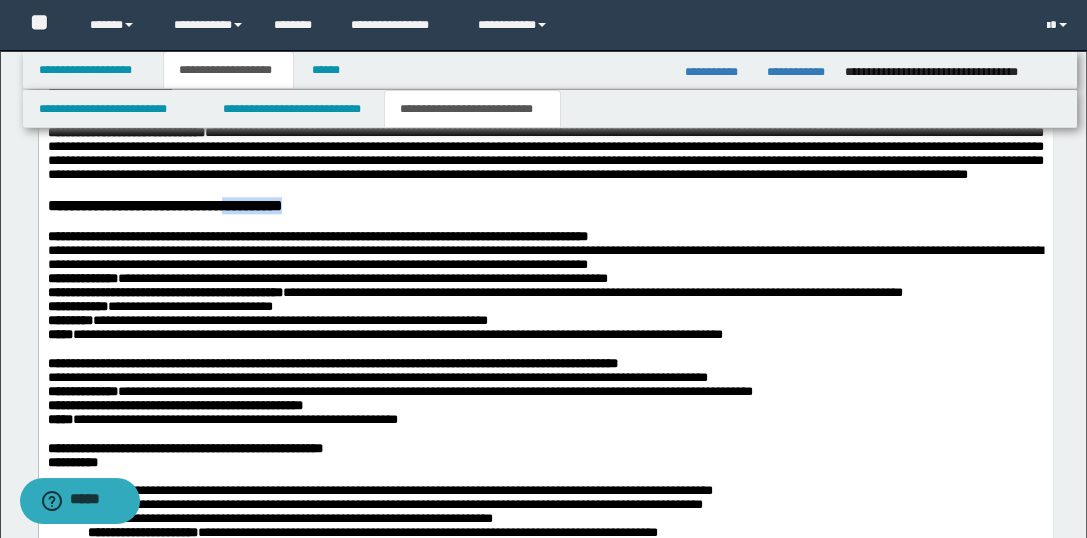 drag, startPoint x: 422, startPoint y: 255, endPoint x: 360, endPoint y: 255, distance: 62 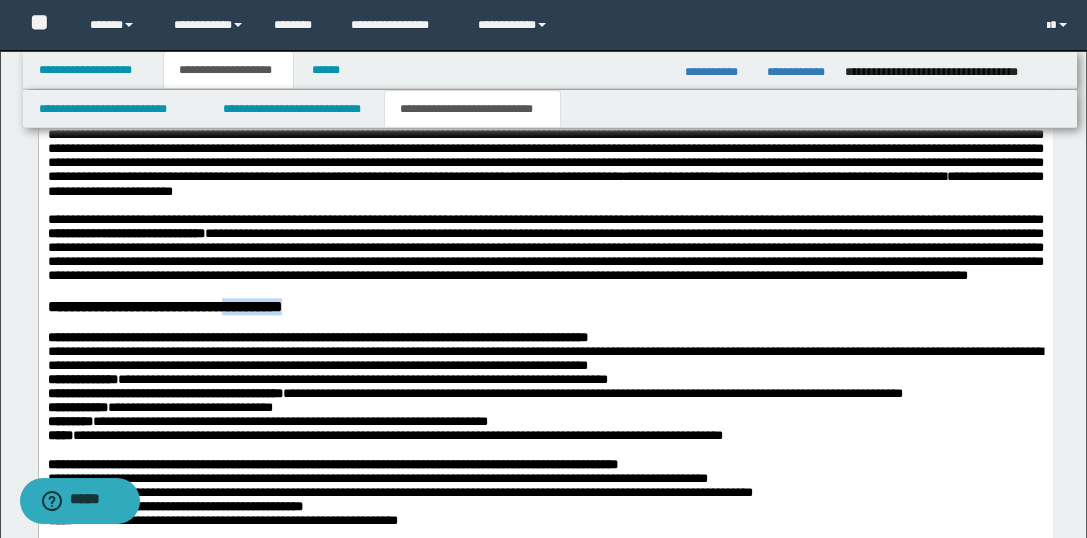 scroll, scrollTop: 2133, scrollLeft: 0, axis: vertical 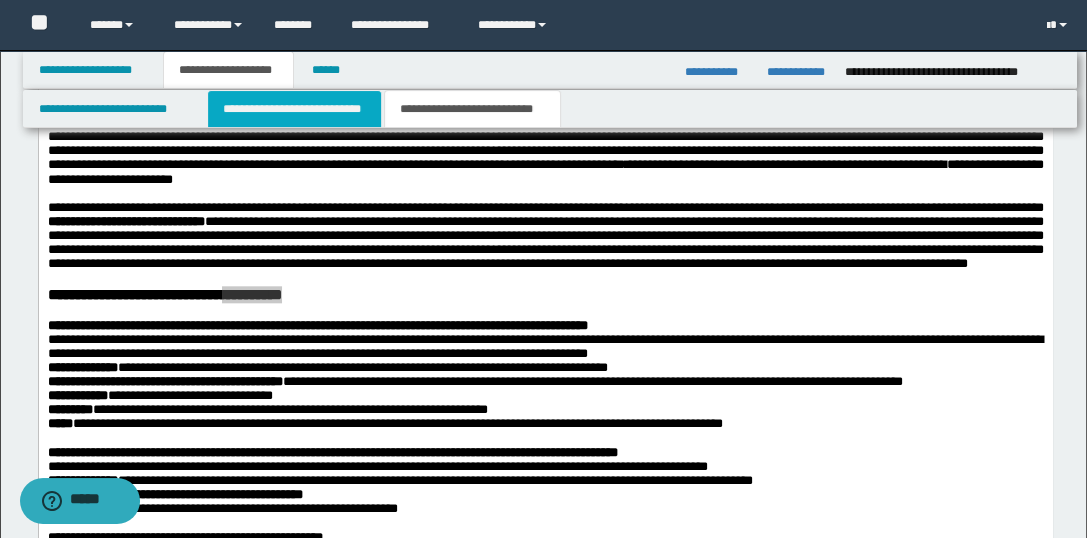 click on "**********" at bounding box center (294, 109) 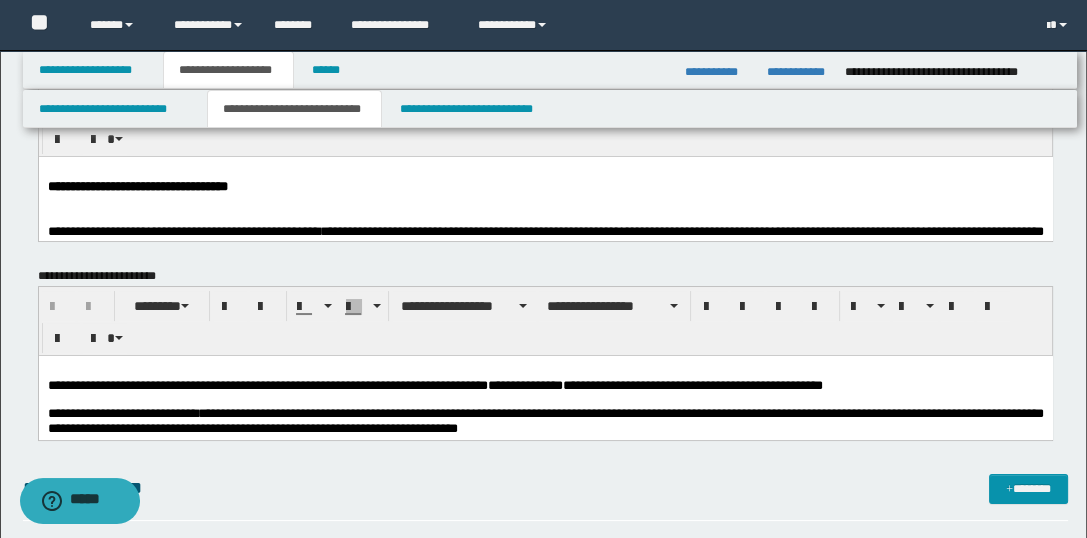 scroll, scrollTop: 88, scrollLeft: 0, axis: vertical 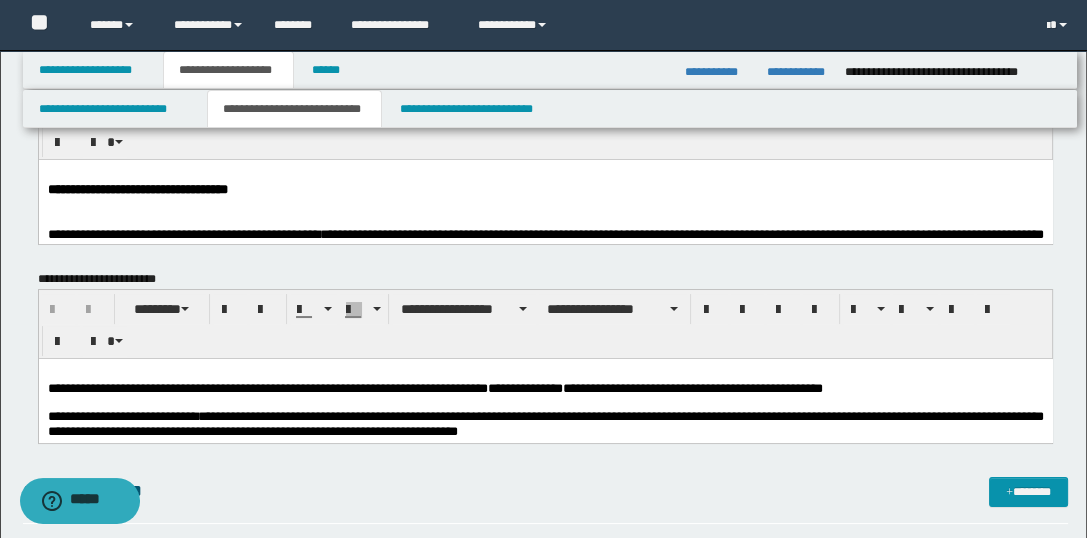 click at bounding box center (545, 374) 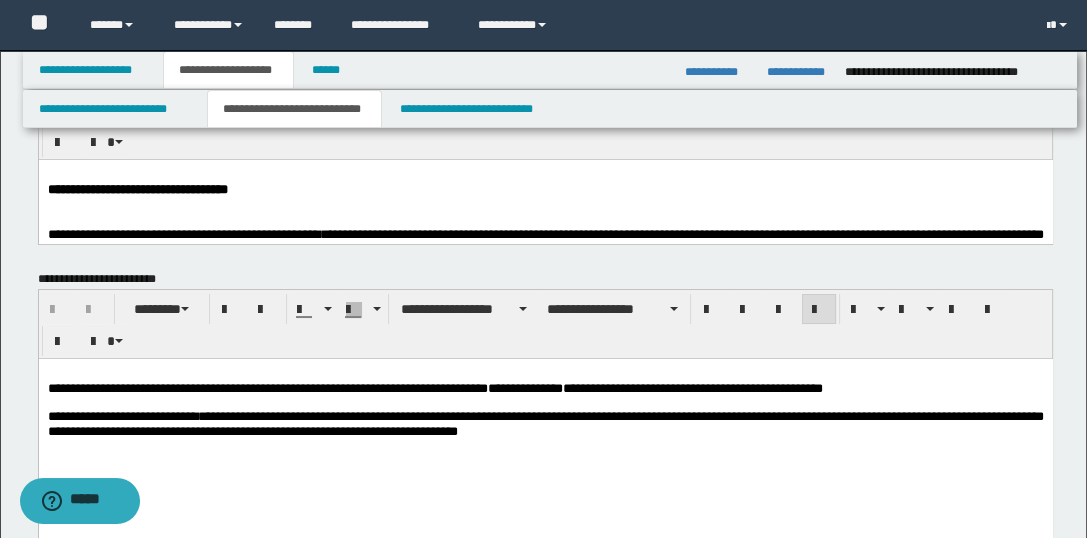 scroll, scrollTop: 0, scrollLeft: 0, axis: both 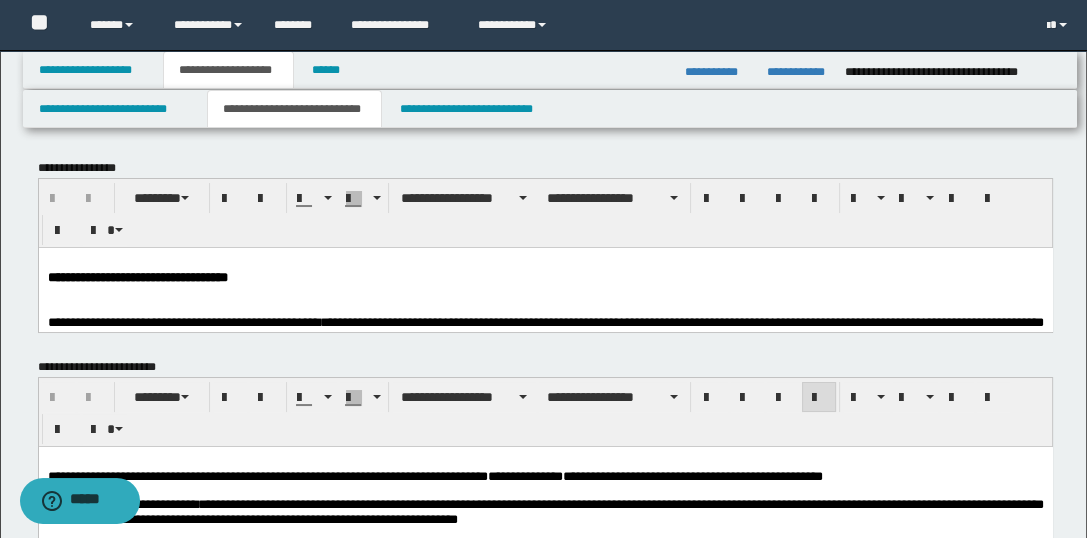 click at bounding box center (545, 291) 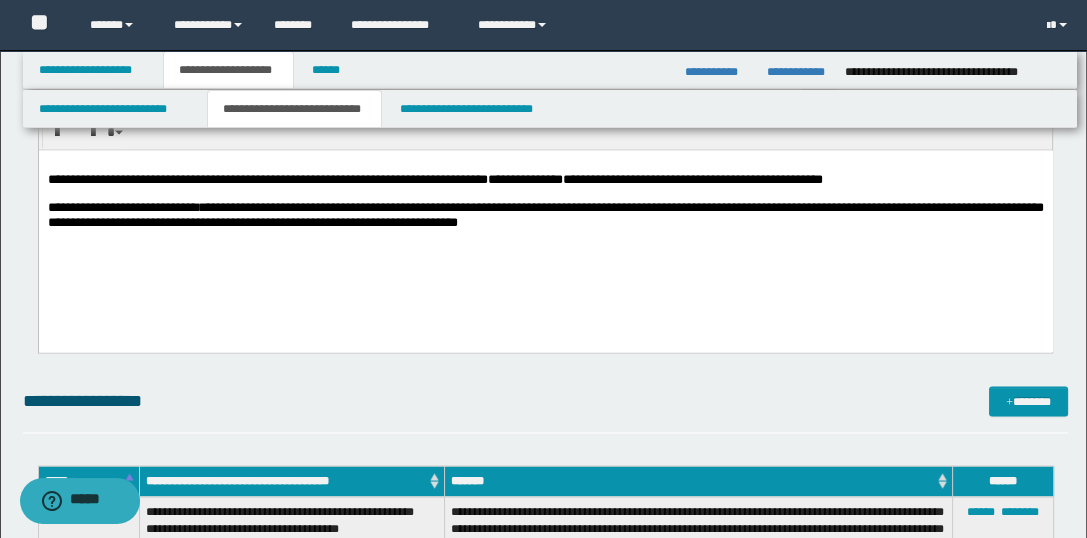 scroll, scrollTop: 3466, scrollLeft: 0, axis: vertical 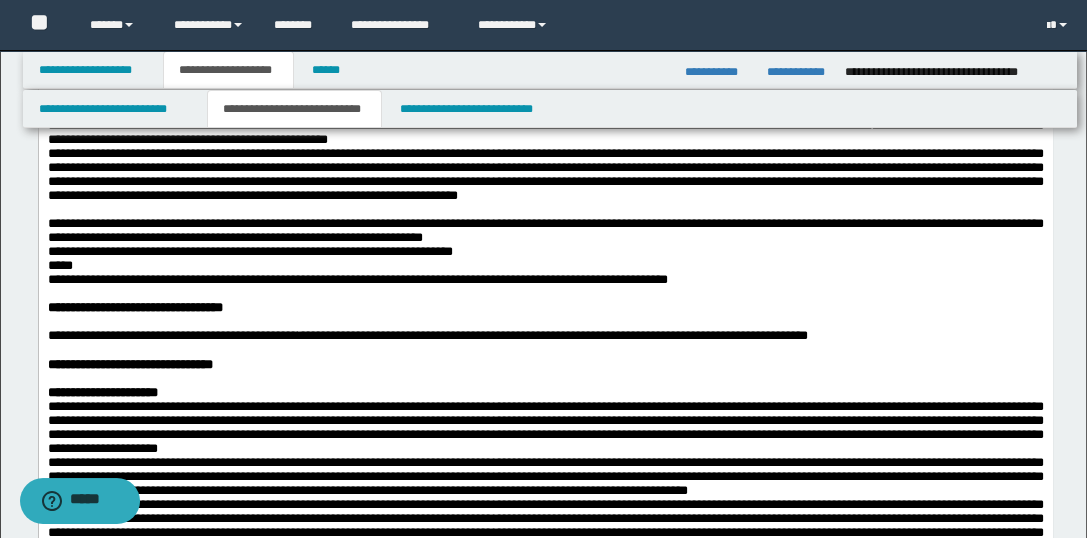 drag, startPoint x: 716, startPoint y: 1993, endPoint x: 331, endPoint y: 346, distance: 1691.4 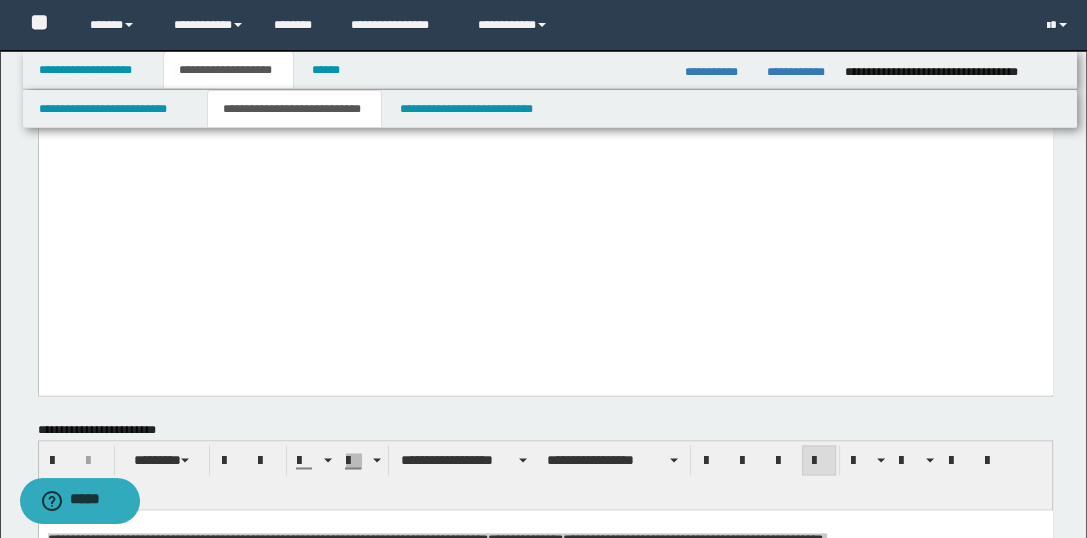 scroll, scrollTop: 3074, scrollLeft: 0, axis: vertical 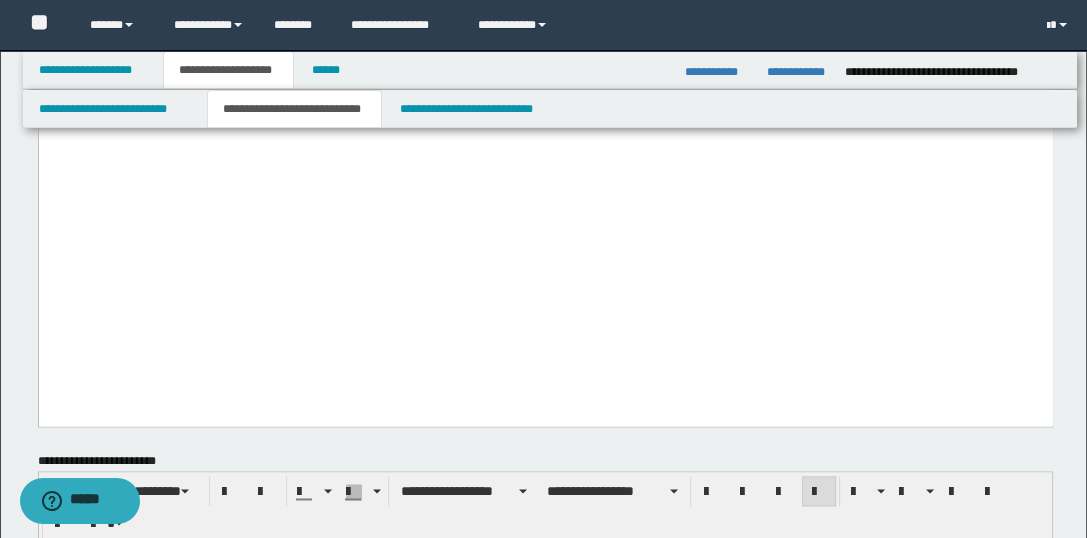 drag, startPoint x: 511, startPoint y: 368, endPoint x: 516, endPoint y: 359, distance: 10.29563 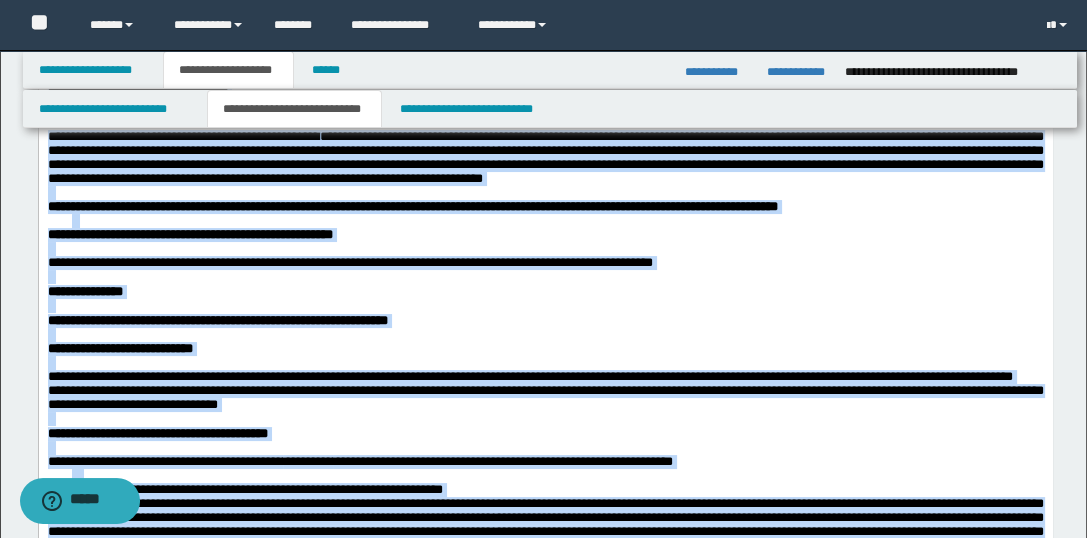 scroll, scrollTop: 0, scrollLeft: 0, axis: both 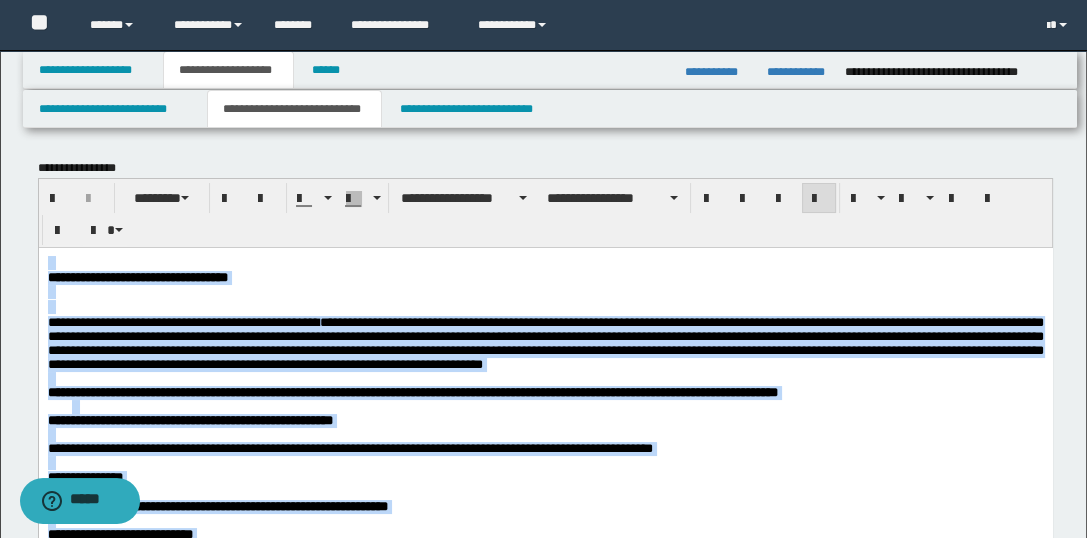 drag, startPoint x: 483, startPoint y: 3368, endPoint x: 178, endPoint y: 278, distance: 3105.016 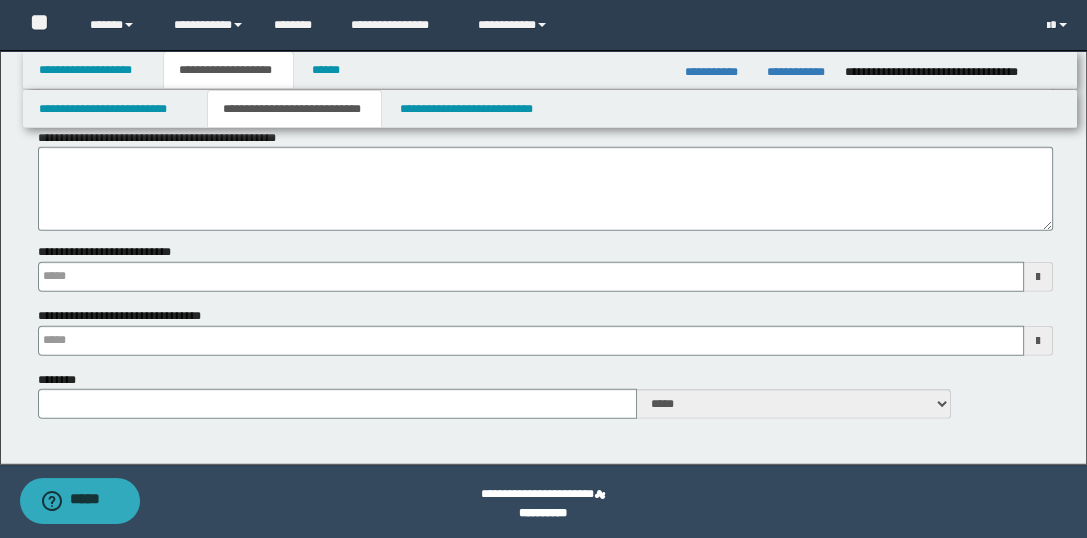 scroll, scrollTop: 5568, scrollLeft: 0, axis: vertical 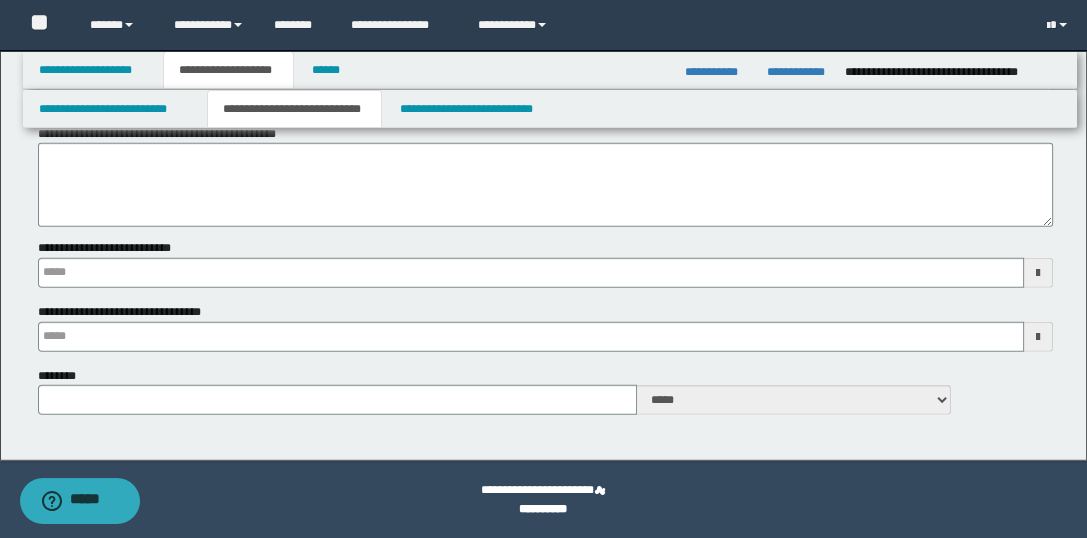 type 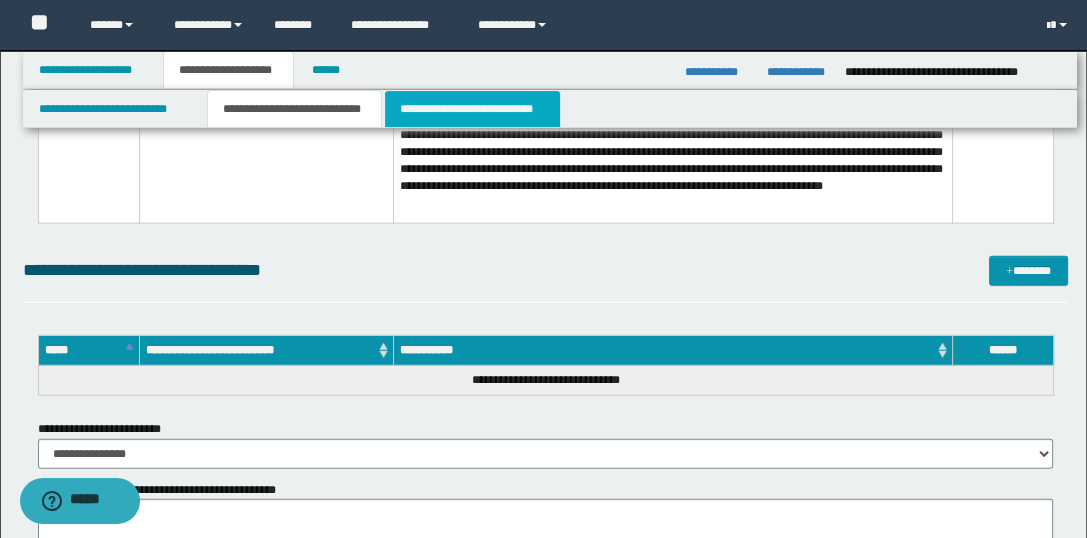 click on "**********" at bounding box center [472, 109] 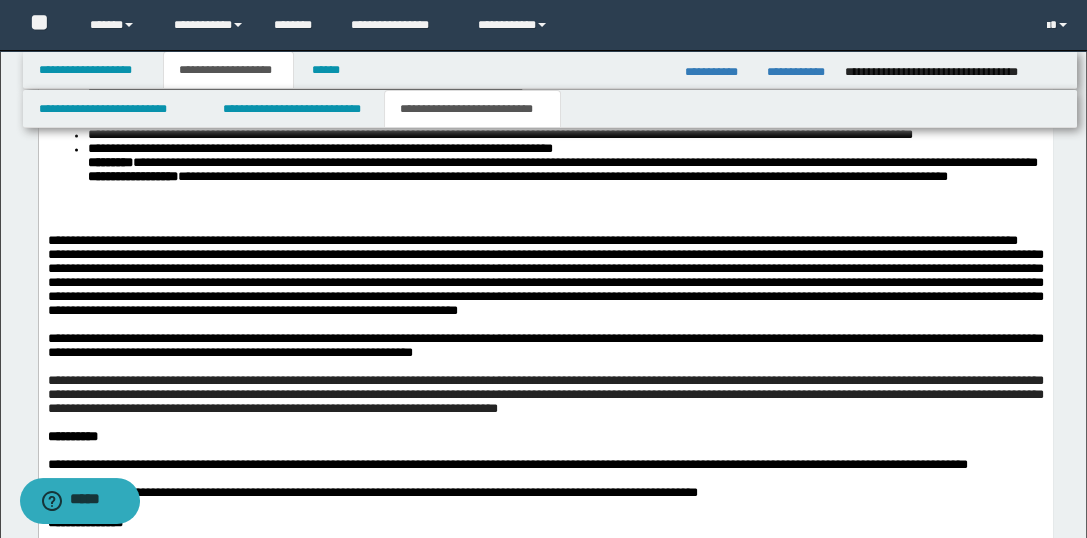 scroll, scrollTop: 2727, scrollLeft: 0, axis: vertical 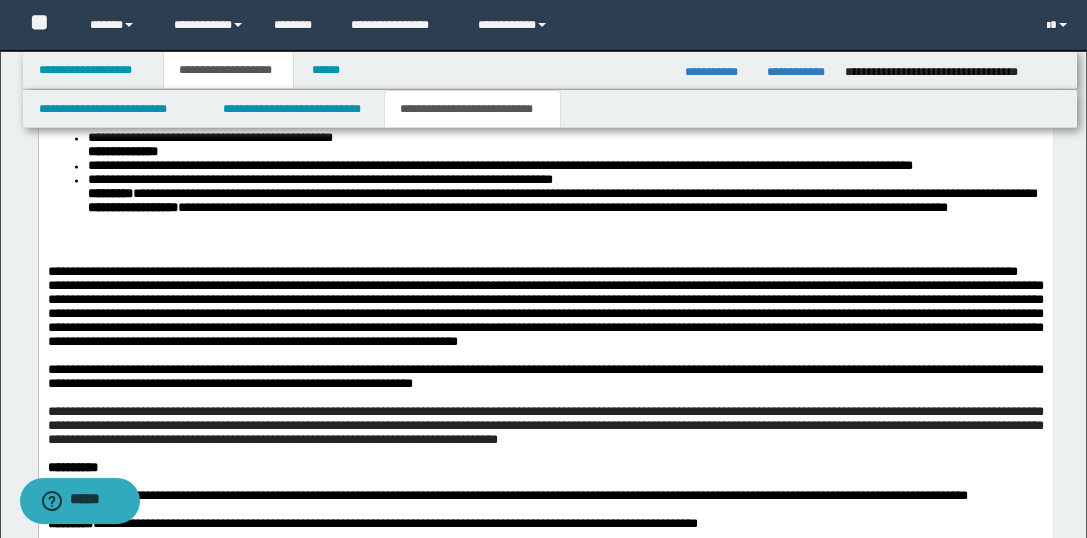 click on "**********" at bounding box center (565, 213) 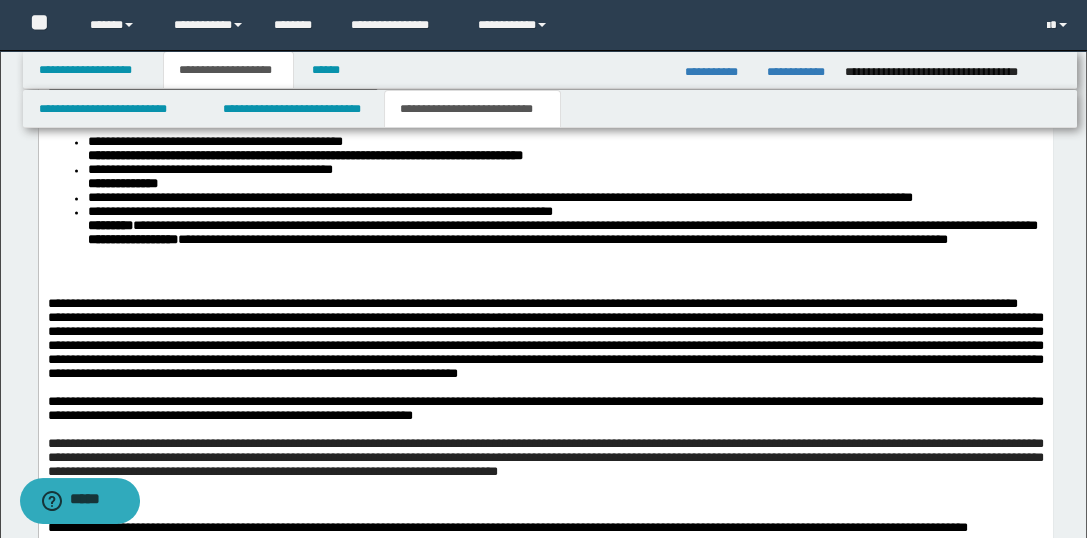 scroll, scrollTop: 2759, scrollLeft: 0, axis: vertical 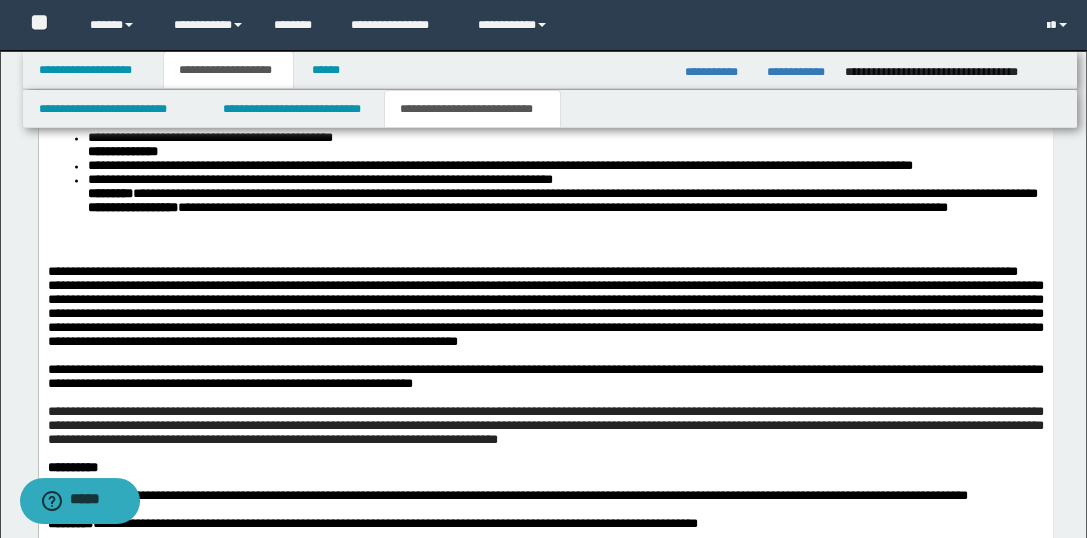 click on "**********" at bounding box center (565, 213) 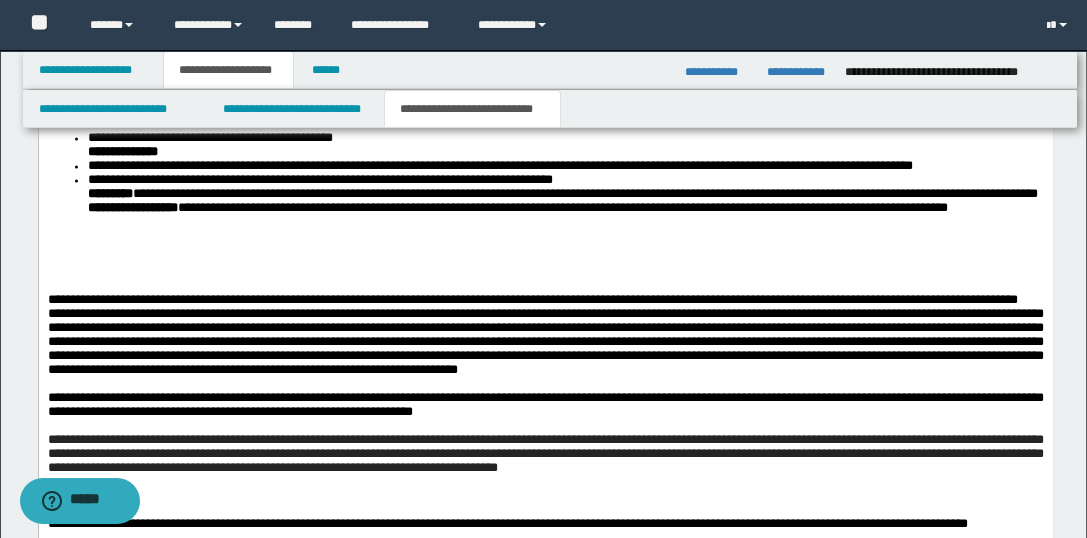 click at bounding box center [545, 273] 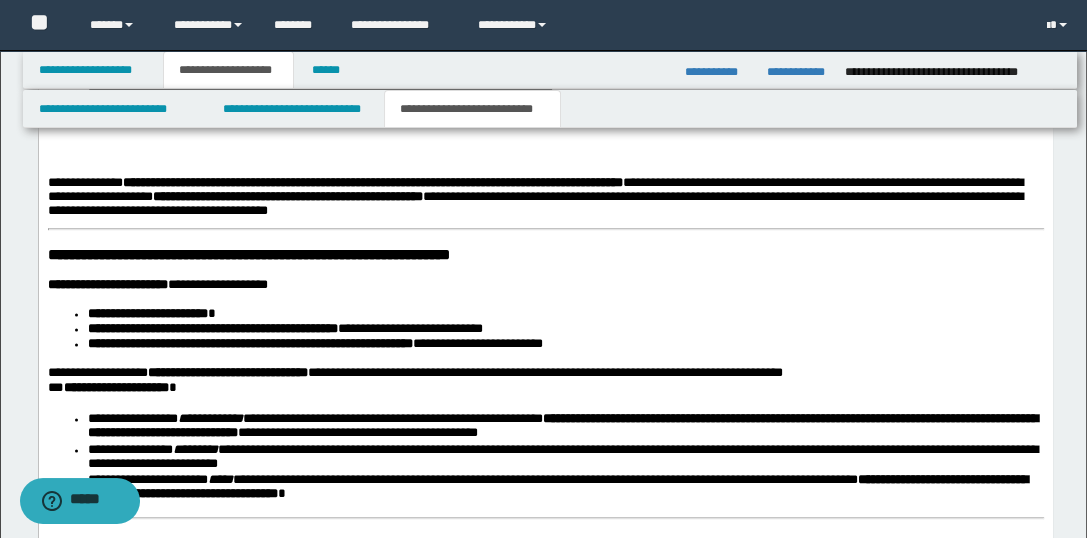 scroll, scrollTop: 2936, scrollLeft: 0, axis: vertical 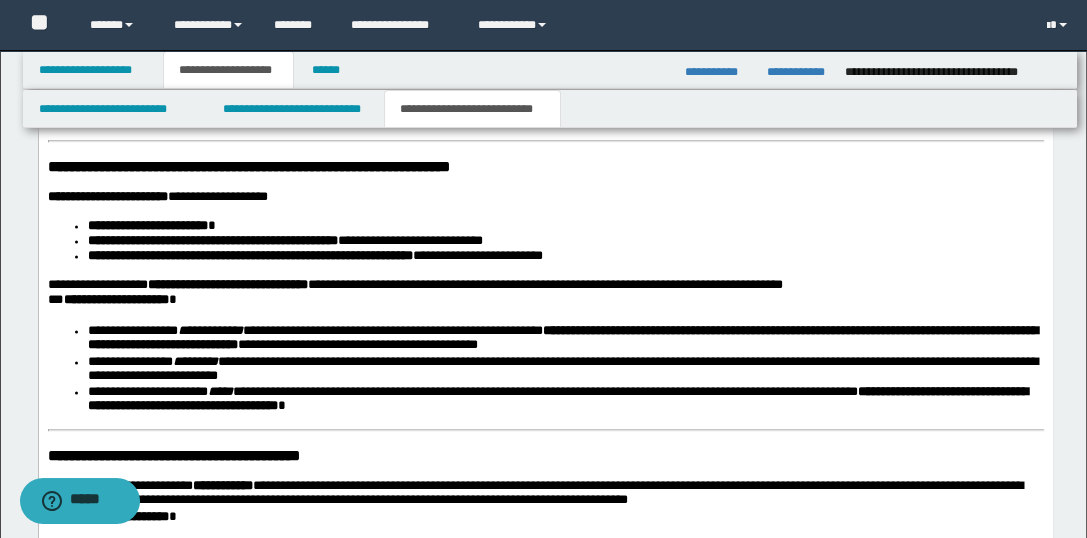 drag, startPoint x: 51, startPoint y: 218, endPoint x: 161, endPoint y: 288, distance: 130.38405 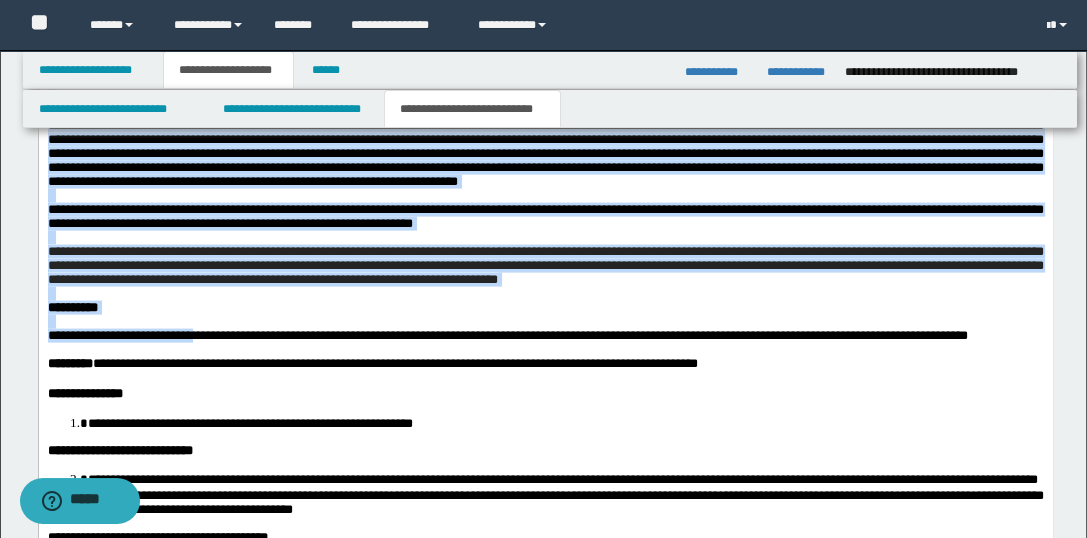 scroll, scrollTop: 4281, scrollLeft: 0, axis: vertical 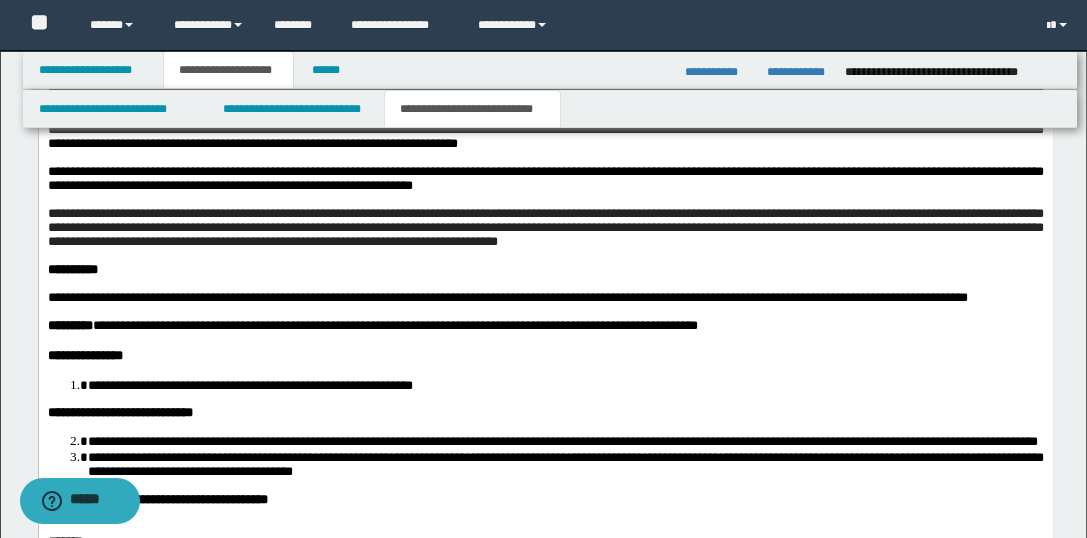drag, startPoint x: 46, startPoint y: -1122, endPoint x: 374, endPoint y: 239, distance: 1399.9661 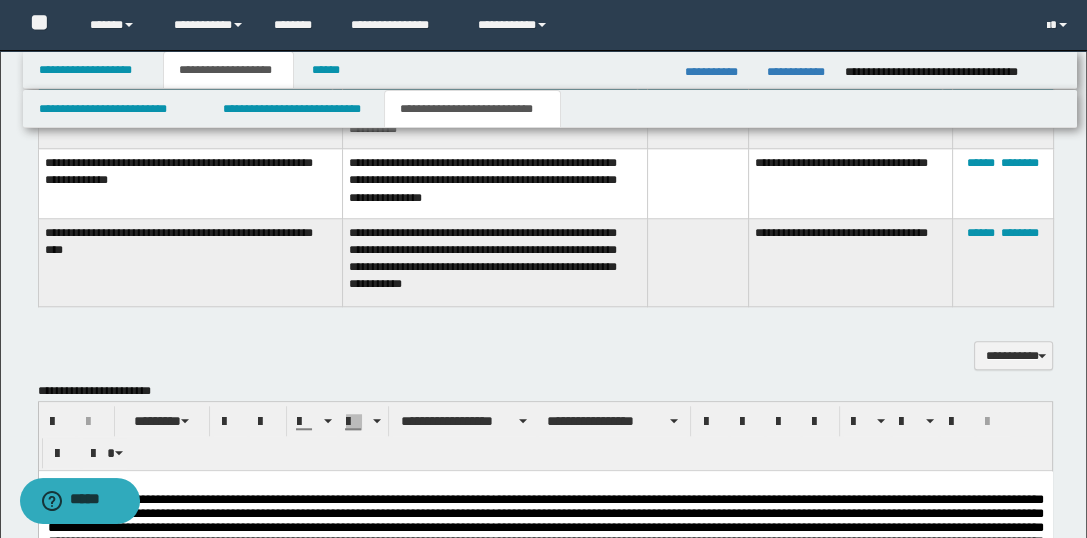 scroll, scrollTop: 1881, scrollLeft: 0, axis: vertical 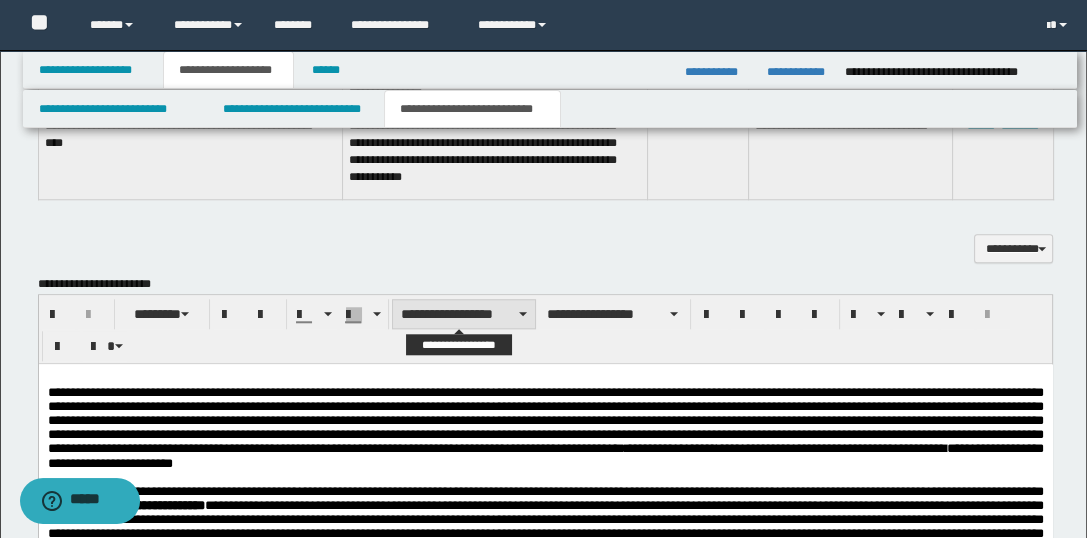click on "**********" at bounding box center (464, 314) 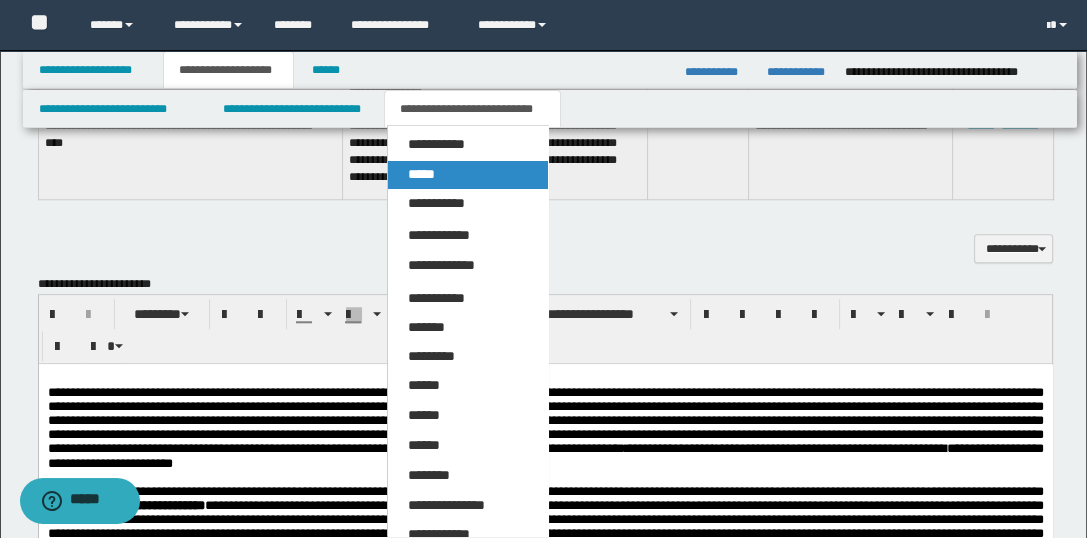 click on "*****" at bounding box center (468, 175) 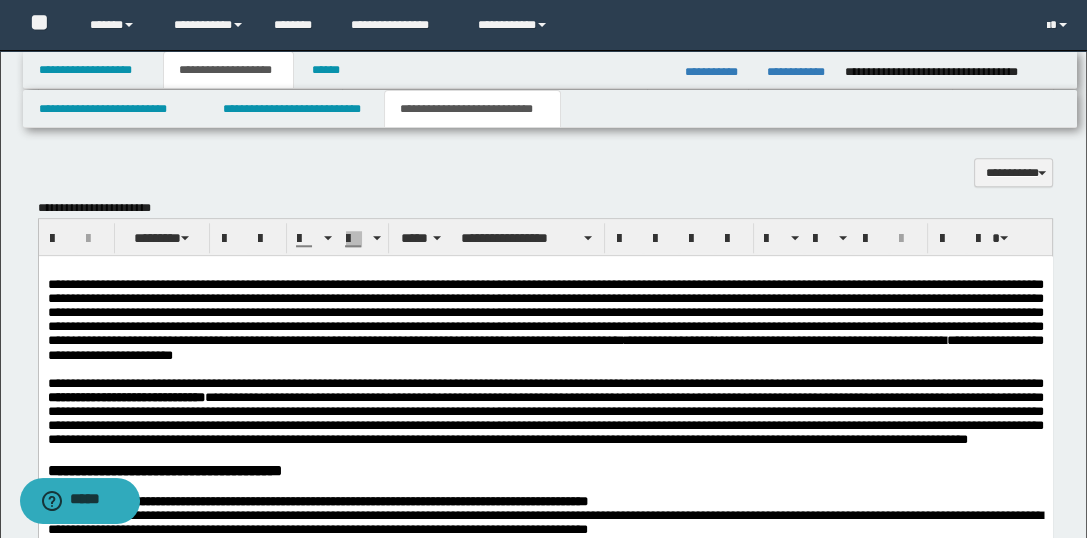 scroll, scrollTop: 1970, scrollLeft: 0, axis: vertical 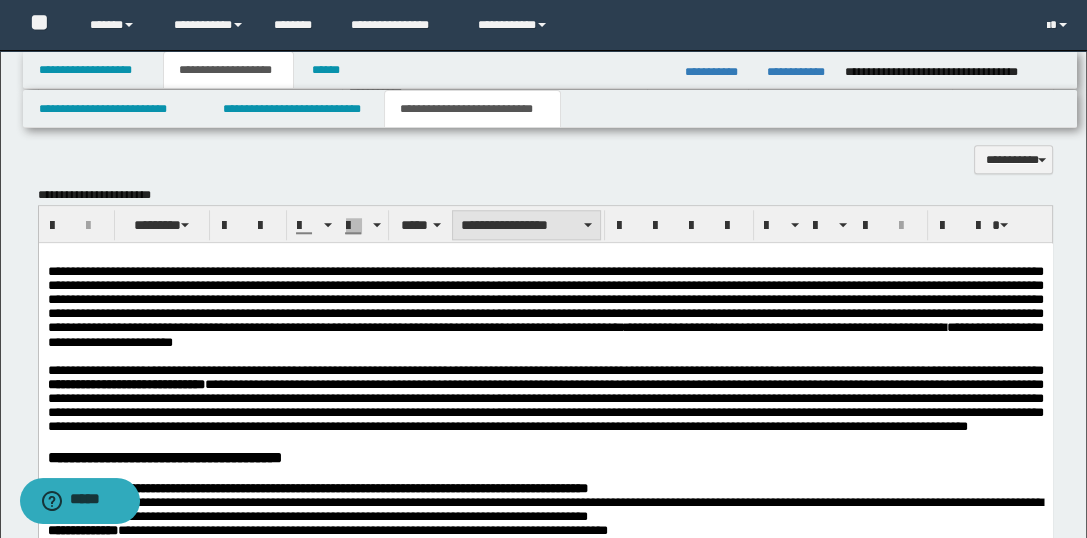 click on "**********" at bounding box center [526, 225] 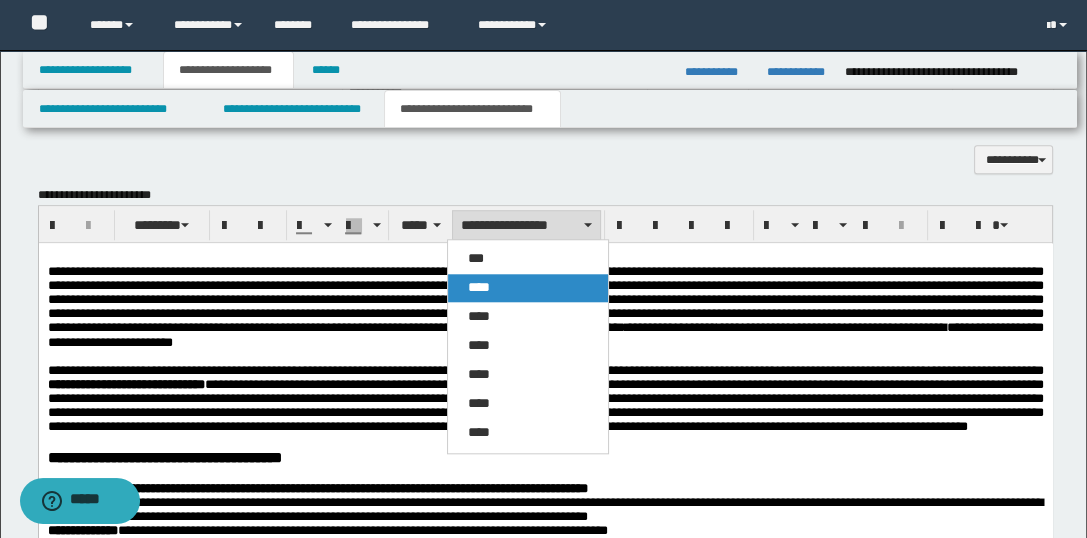 click on "****" at bounding box center (528, 288) 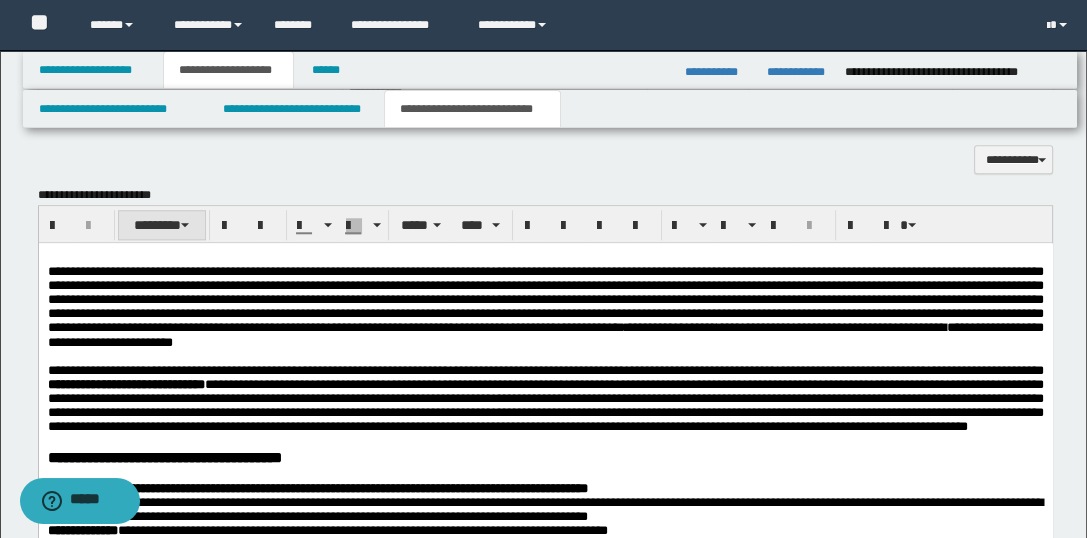 click at bounding box center (185, 225) 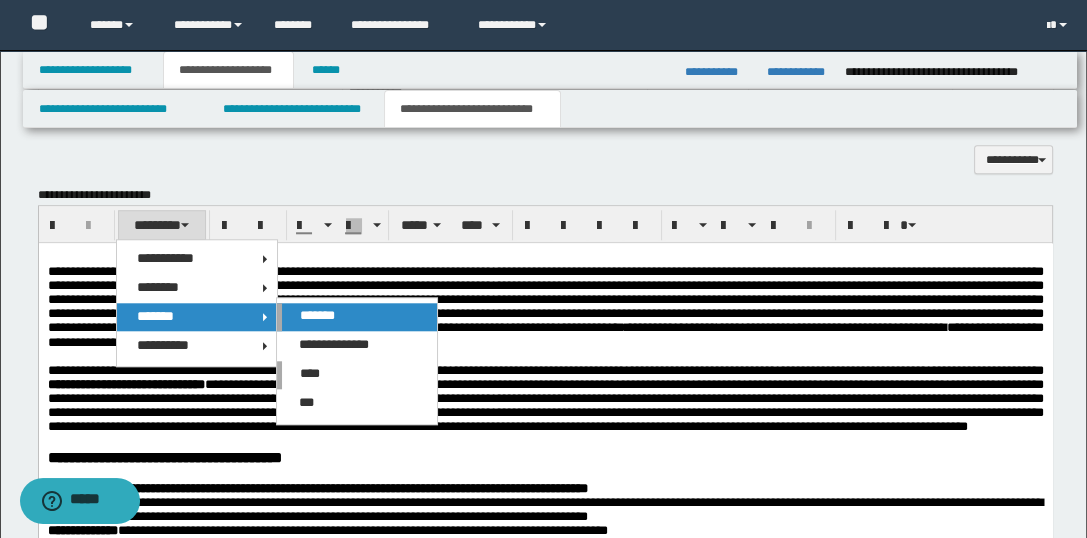 click on "*******" at bounding box center [317, 315] 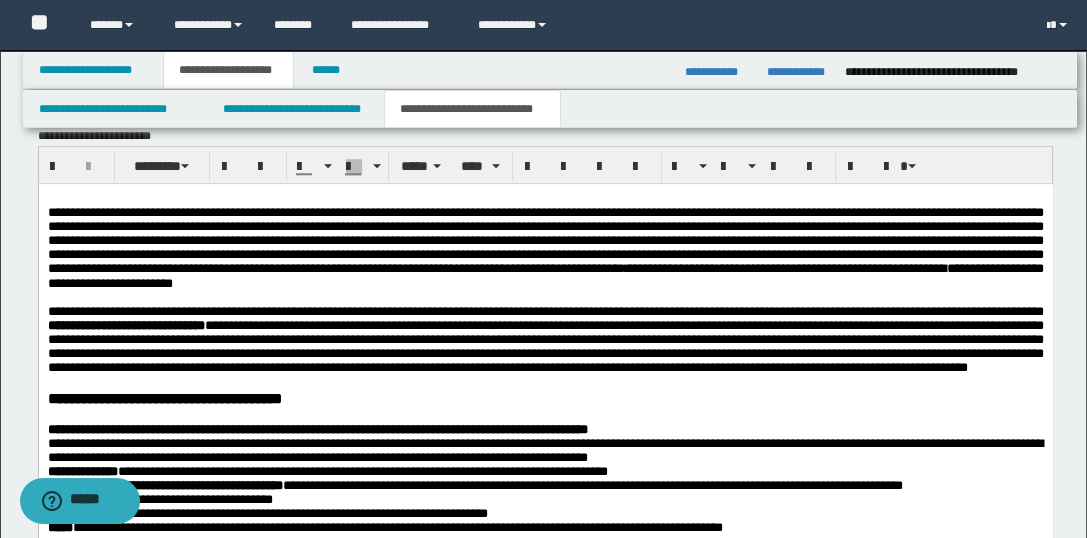 scroll, scrollTop: 1881, scrollLeft: 0, axis: vertical 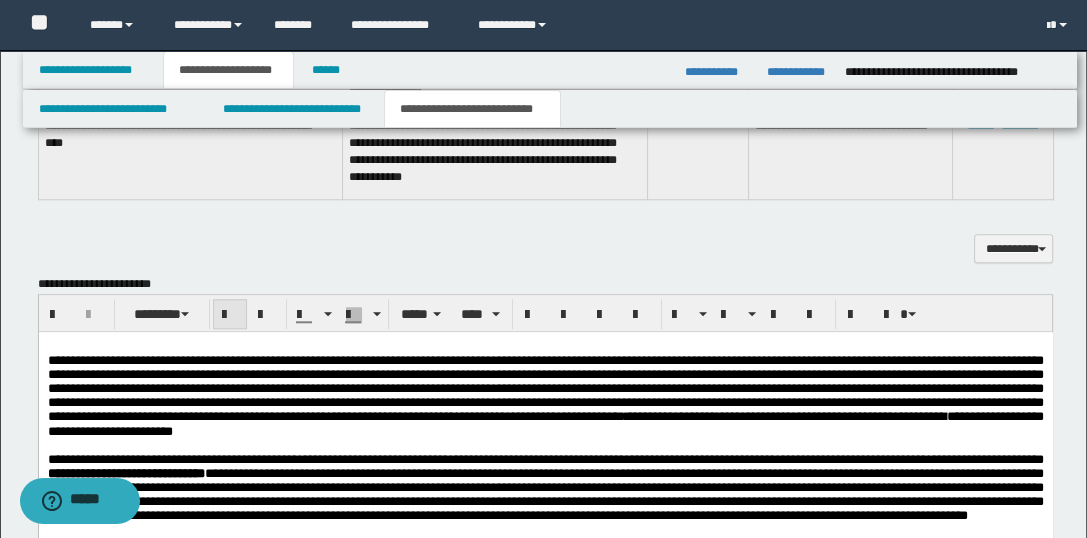 click at bounding box center (230, 315) 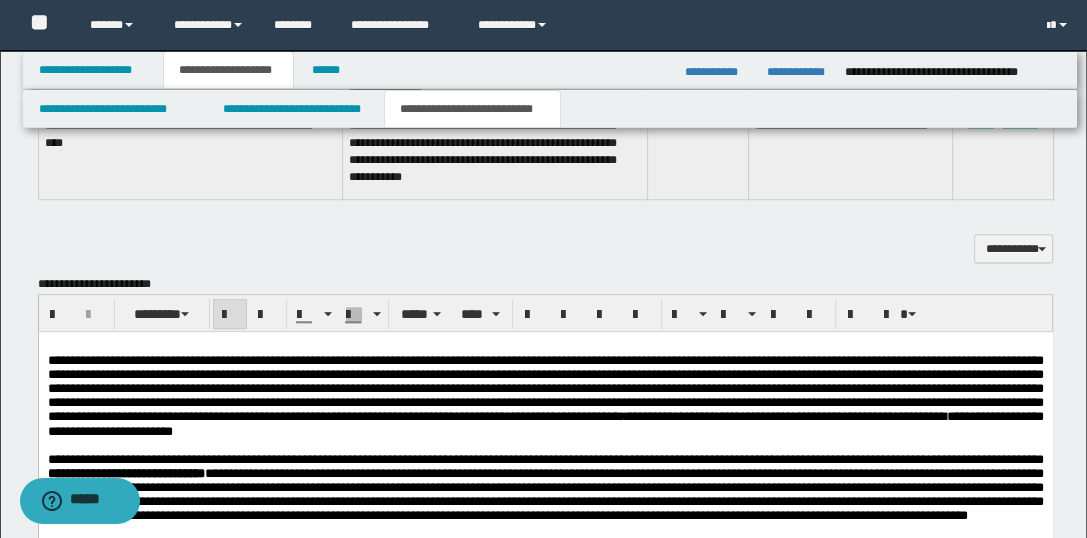 click at bounding box center (230, 315) 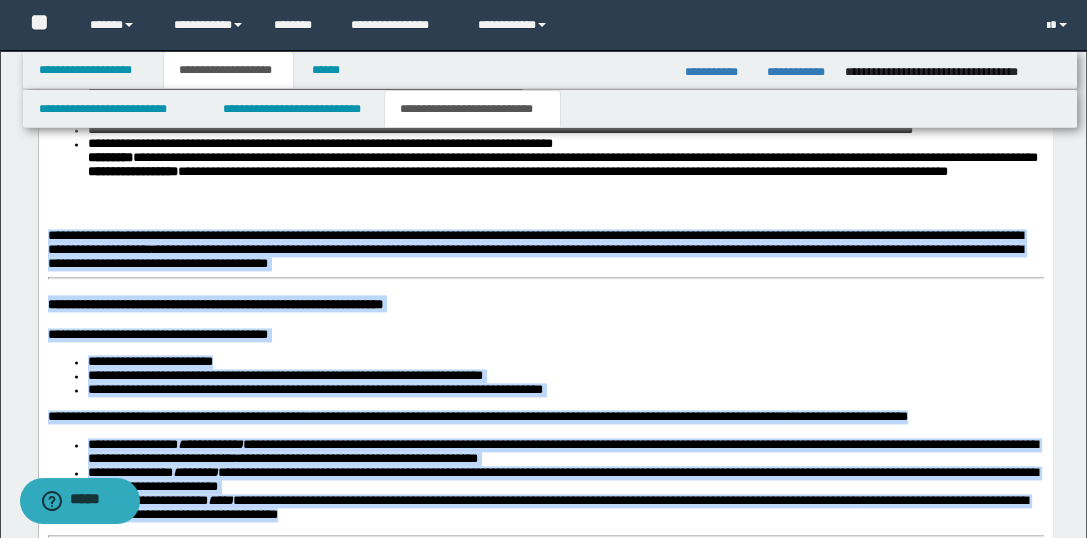 scroll, scrollTop: 2770, scrollLeft: 0, axis: vertical 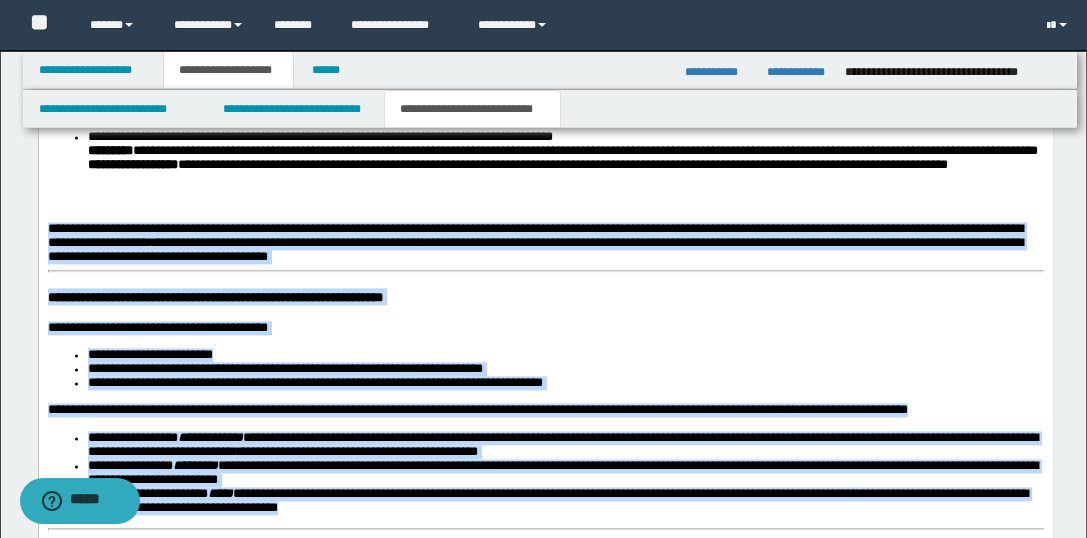 click on "**********" at bounding box center [545, 512] 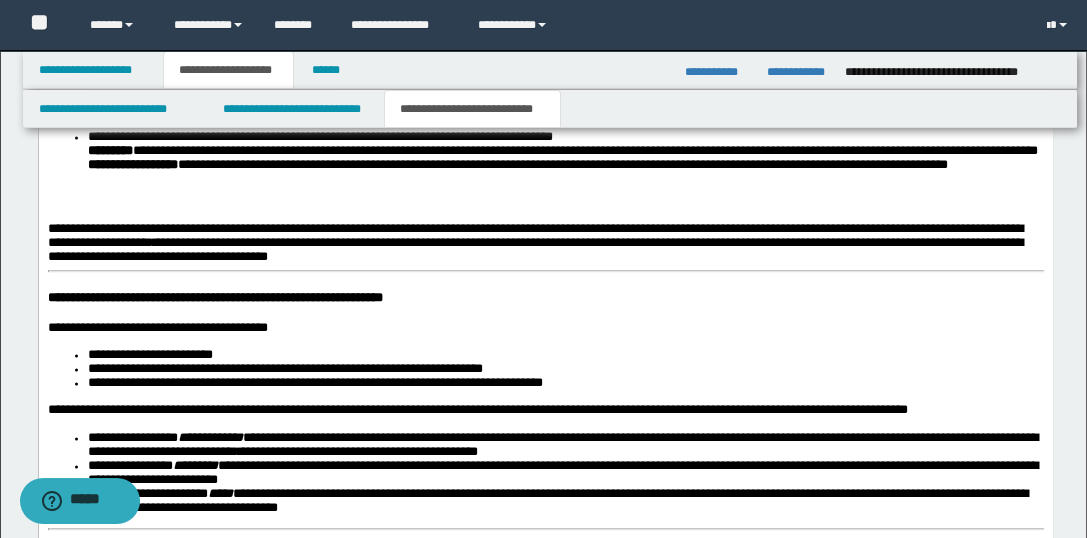 click on "**********" at bounding box center [214, 298] 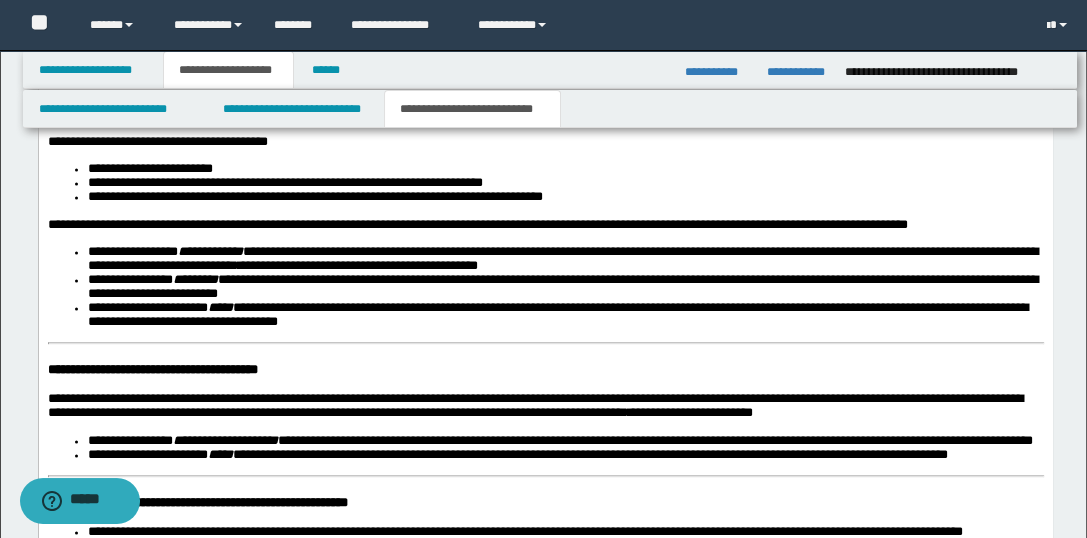 scroll, scrollTop: 3036, scrollLeft: 0, axis: vertical 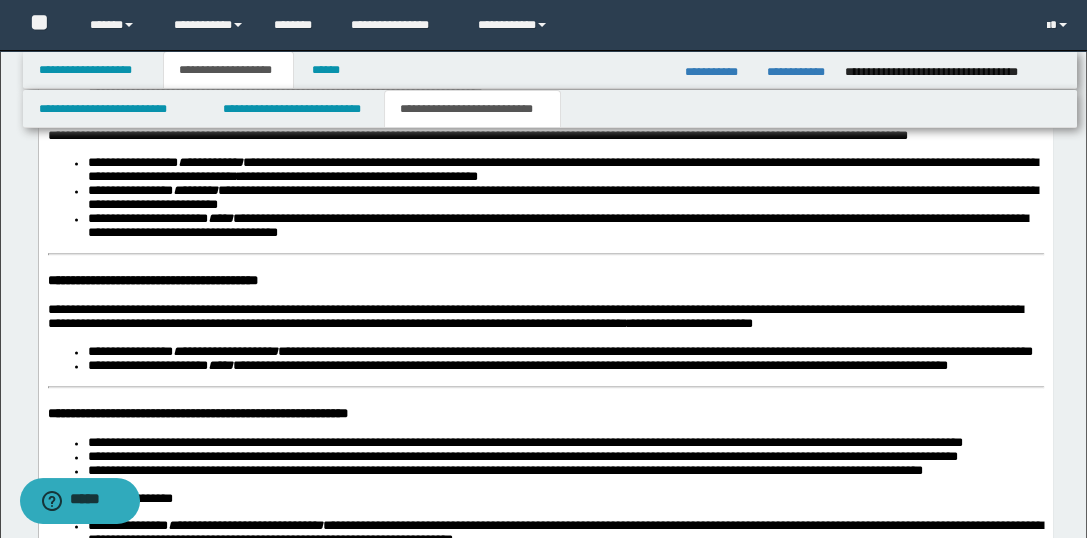 click on "**********" at bounding box center (545, 408) 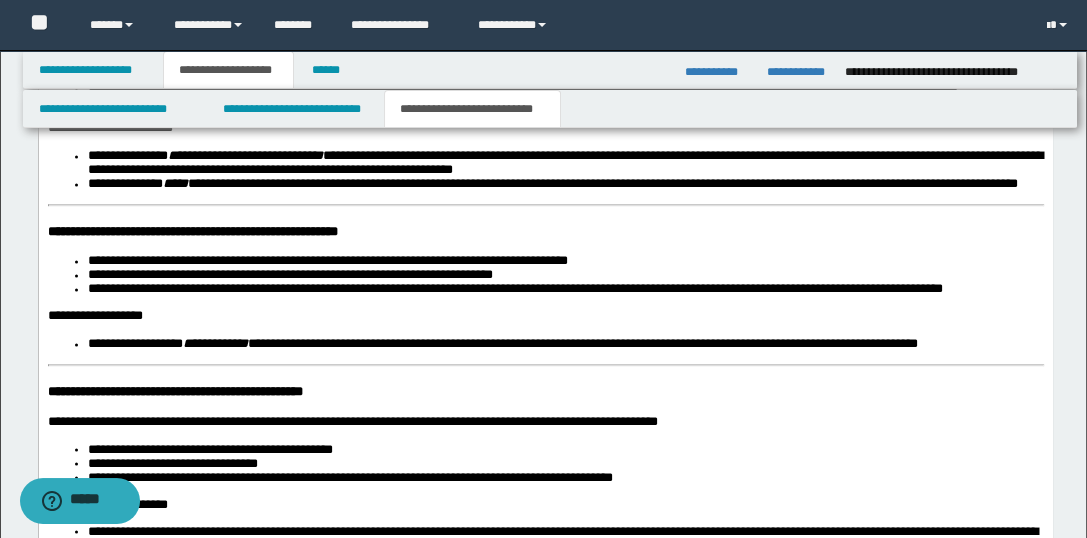 scroll, scrollTop: 3392, scrollLeft: 0, axis: vertical 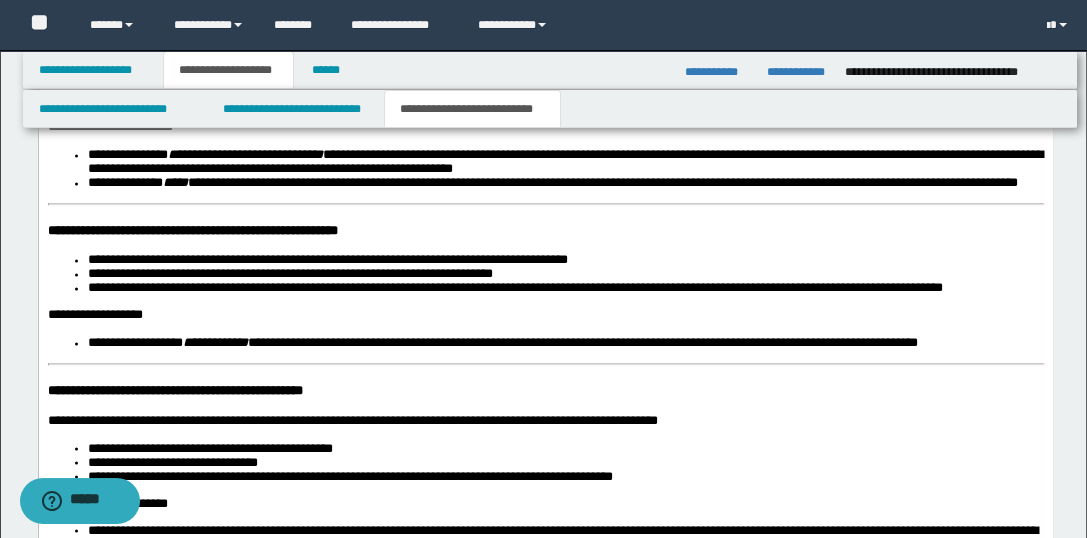click on "**********" at bounding box center [545, 45] 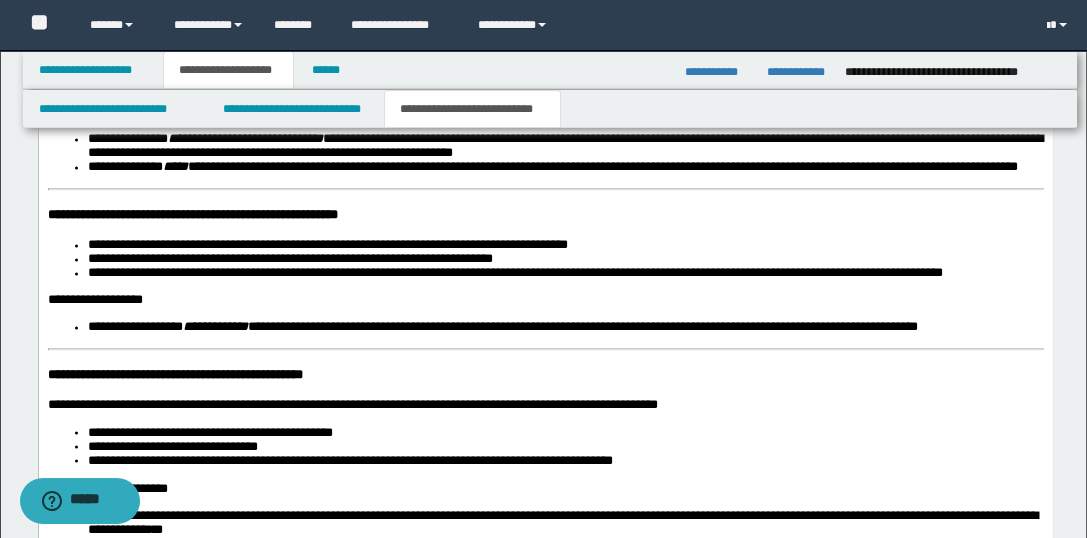 click on "**********" at bounding box center (109, 112) 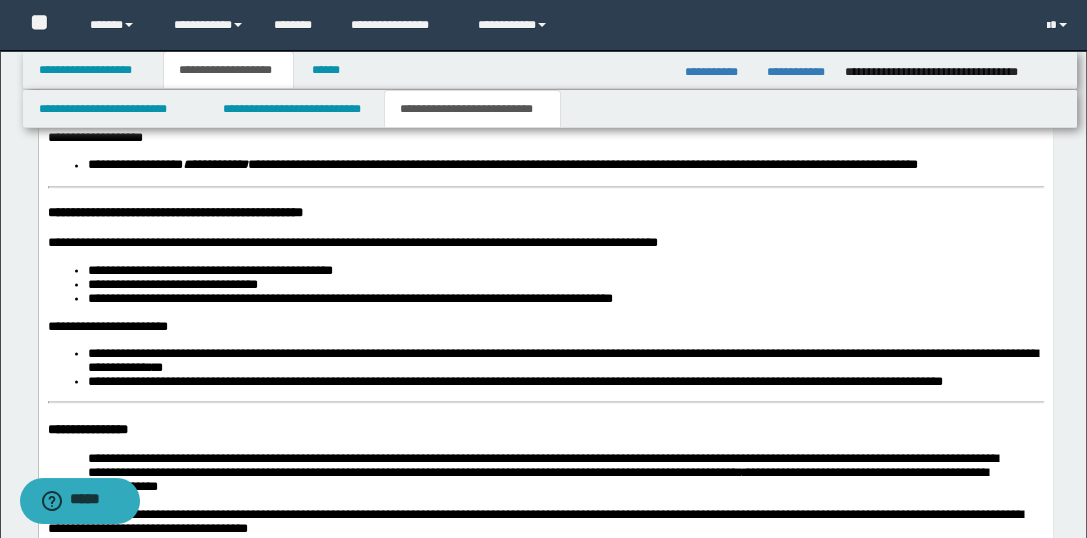 scroll, scrollTop: 3570, scrollLeft: 0, axis: vertical 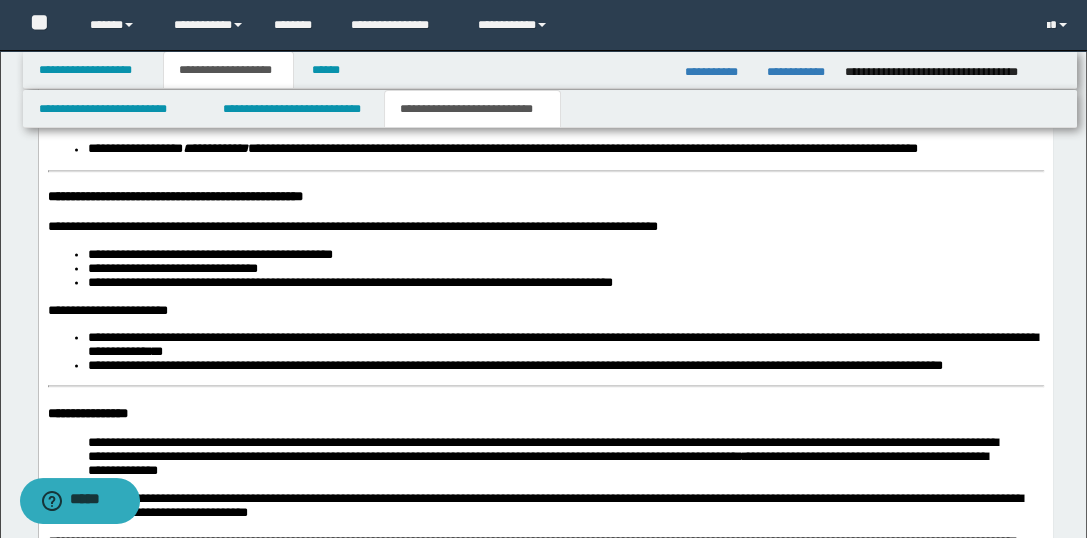 click on "**********" at bounding box center (192, 37) 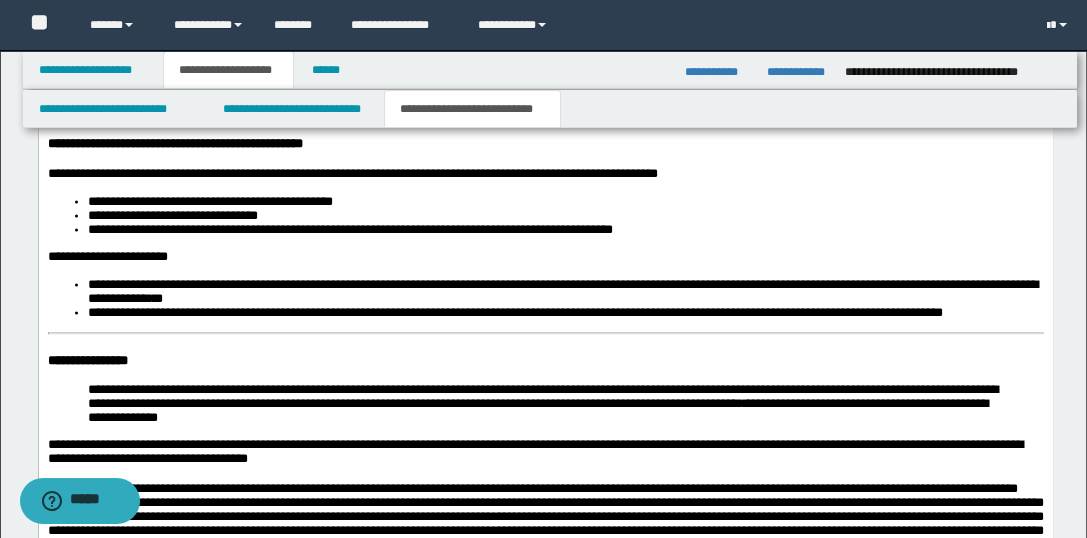 scroll, scrollTop: 3659, scrollLeft: 0, axis: vertical 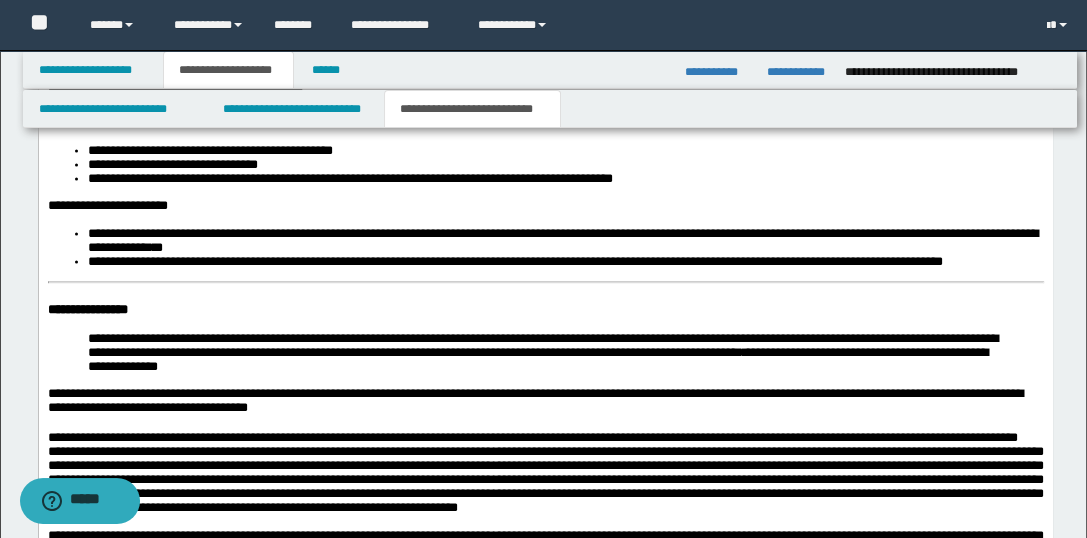 click on "**********" at bounding box center [94, 18] 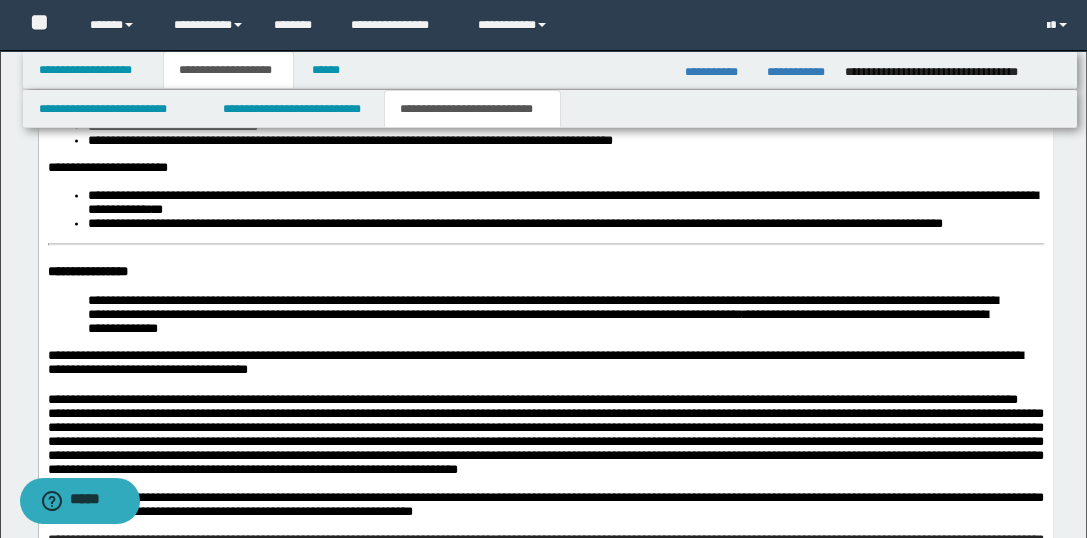 scroll, scrollTop: 3747, scrollLeft: 0, axis: vertical 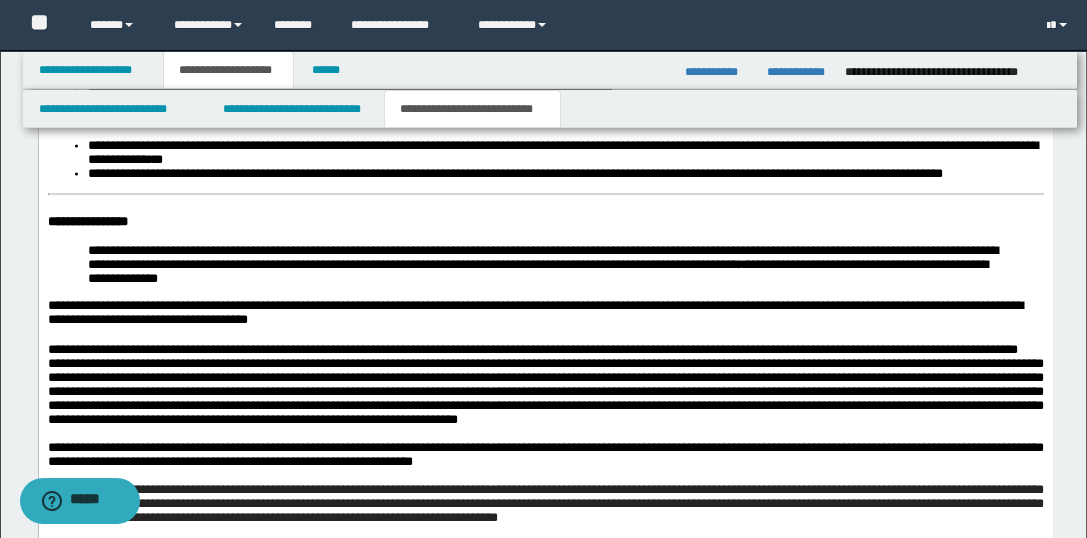 click on "**********" at bounding box center [545, -326] 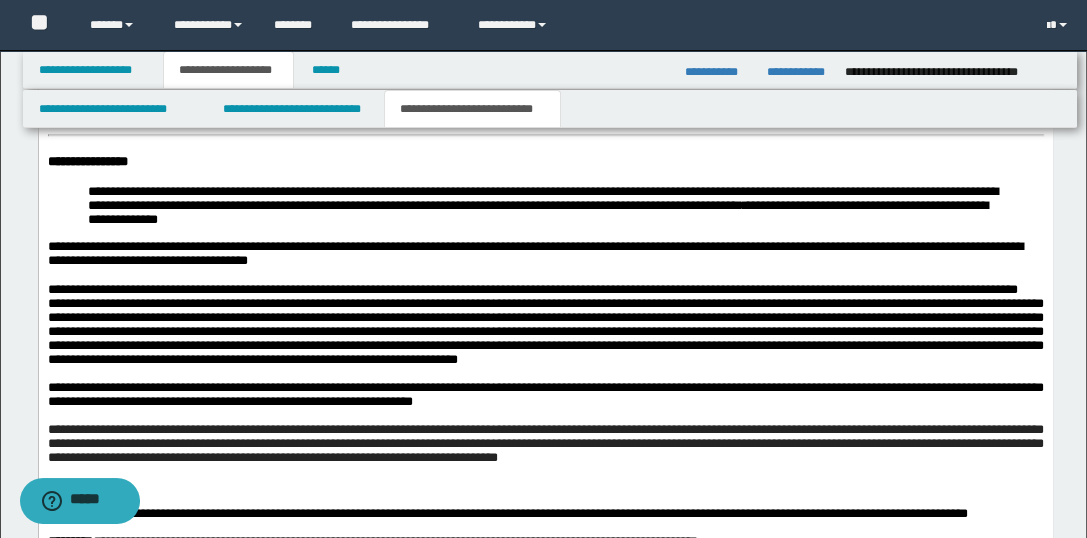 scroll, scrollTop: 3836, scrollLeft: 0, axis: vertical 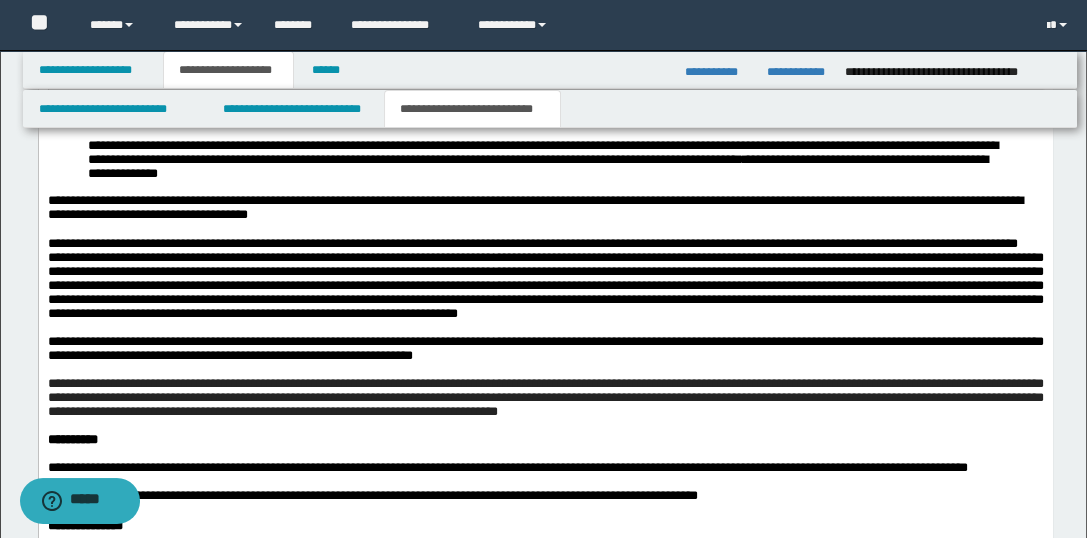 click on "**********" at bounding box center [107, 13] 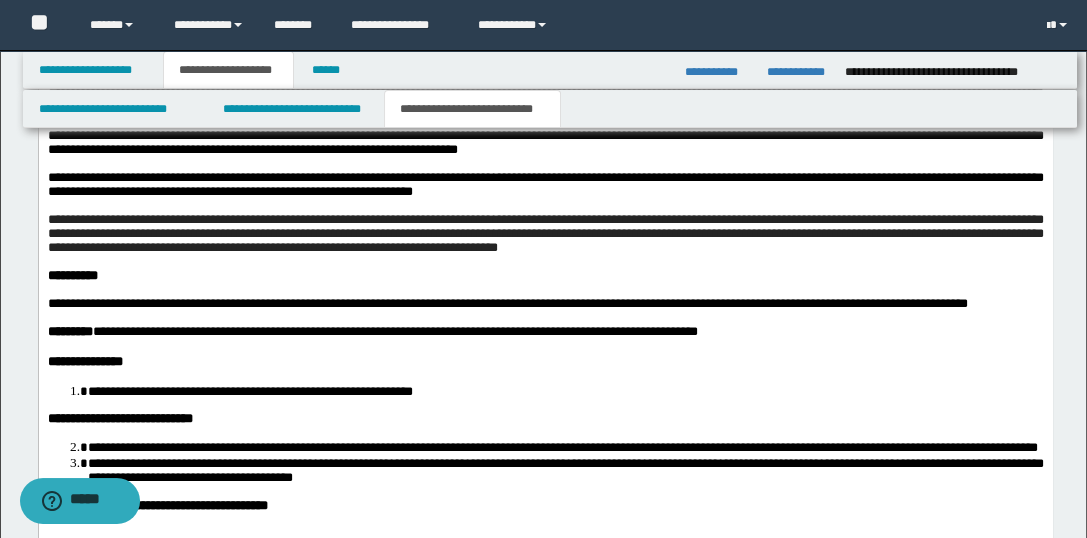 scroll, scrollTop: 4014, scrollLeft: 0, axis: vertical 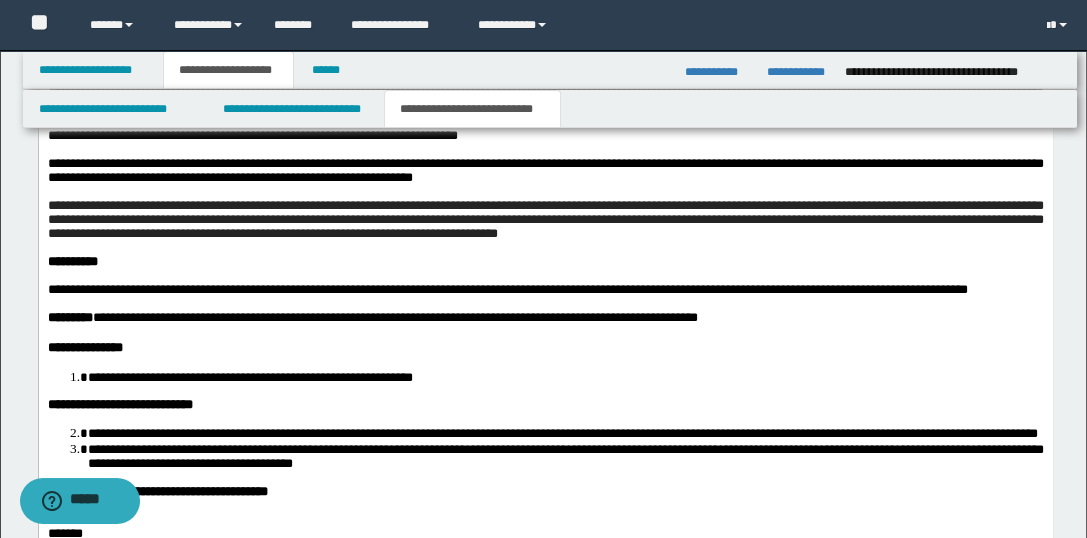 click on "**********" at bounding box center (87, -62) 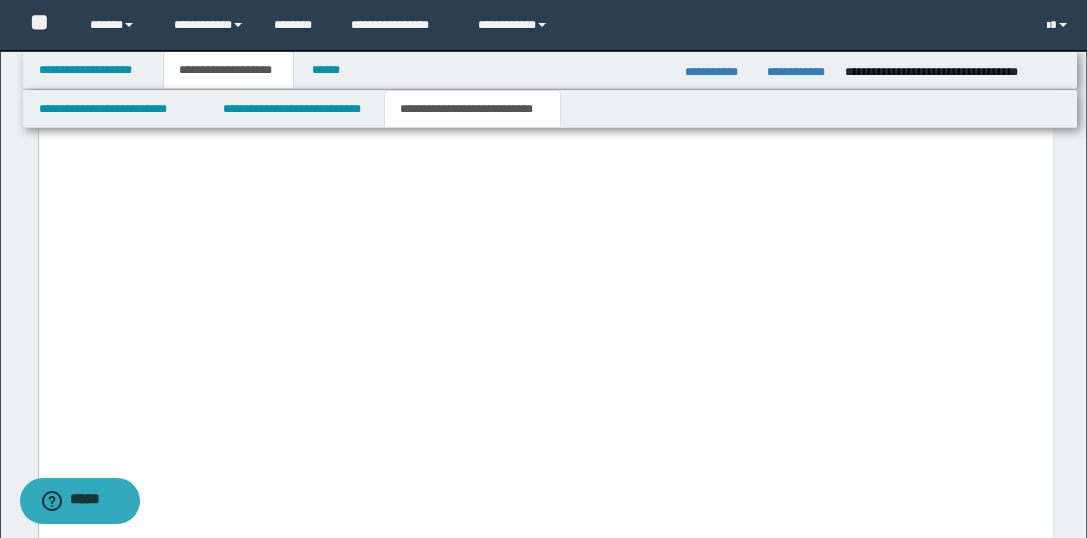 scroll, scrollTop: 4547, scrollLeft: 0, axis: vertical 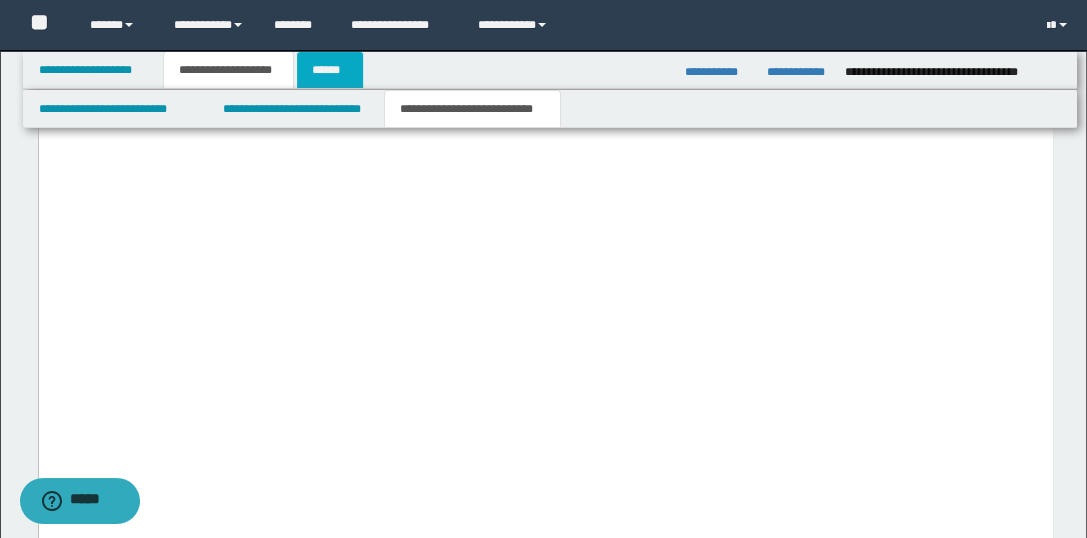 click on "******" at bounding box center [330, 70] 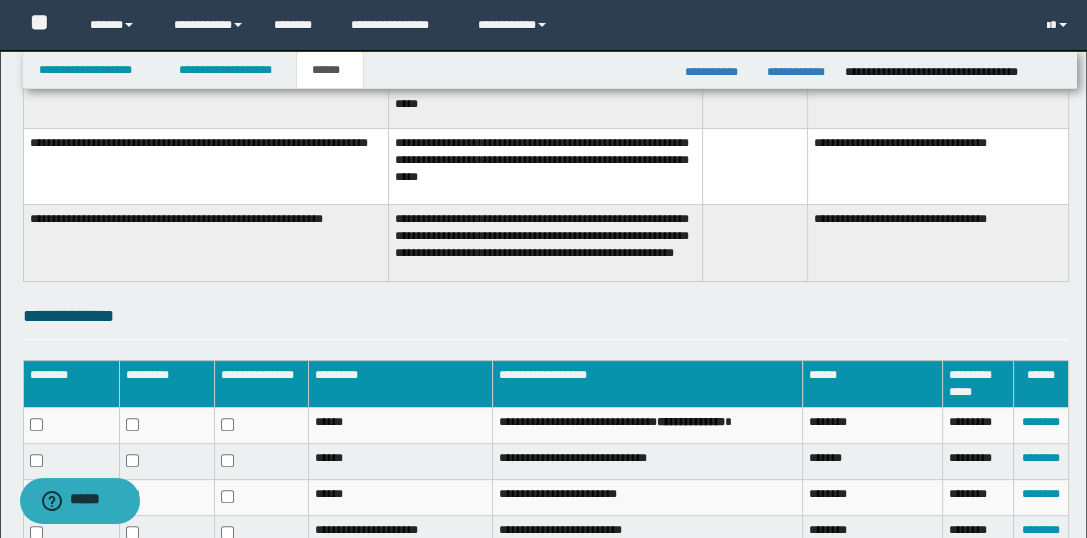 scroll, scrollTop: 791, scrollLeft: 0, axis: vertical 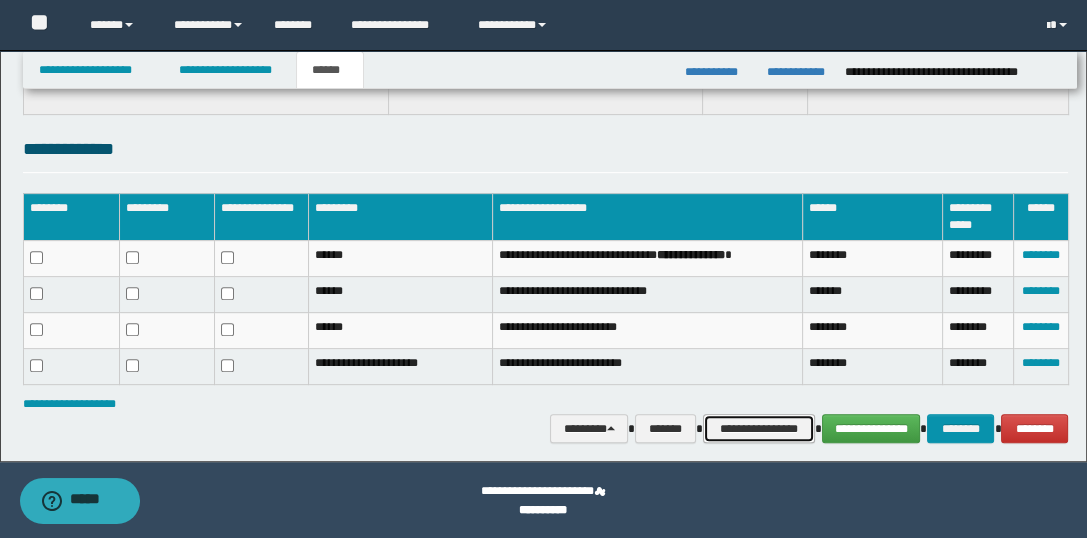 click on "**********" at bounding box center [759, 429] 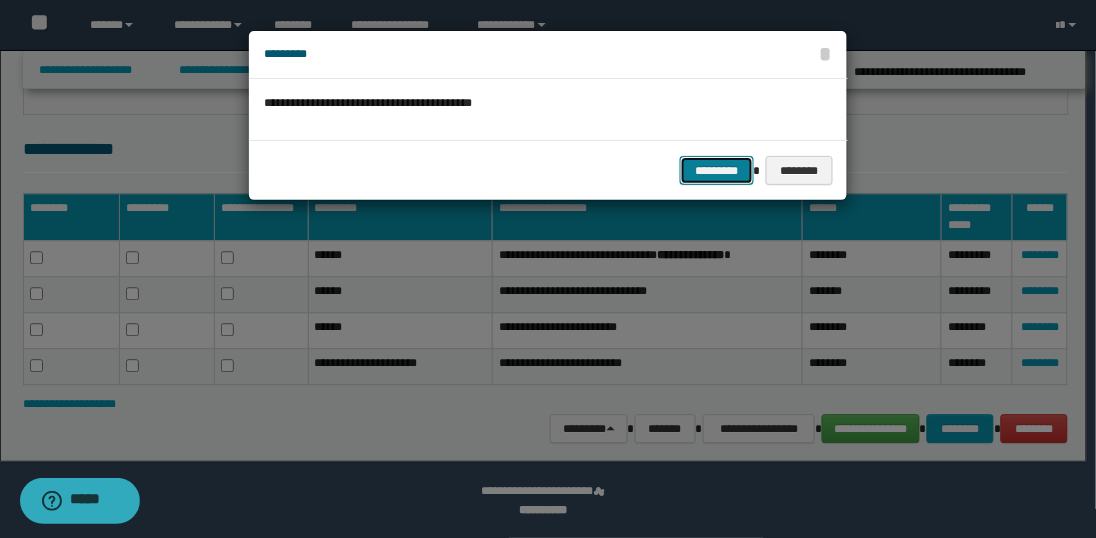 click on "*********" at bounding box center [717, 171] 